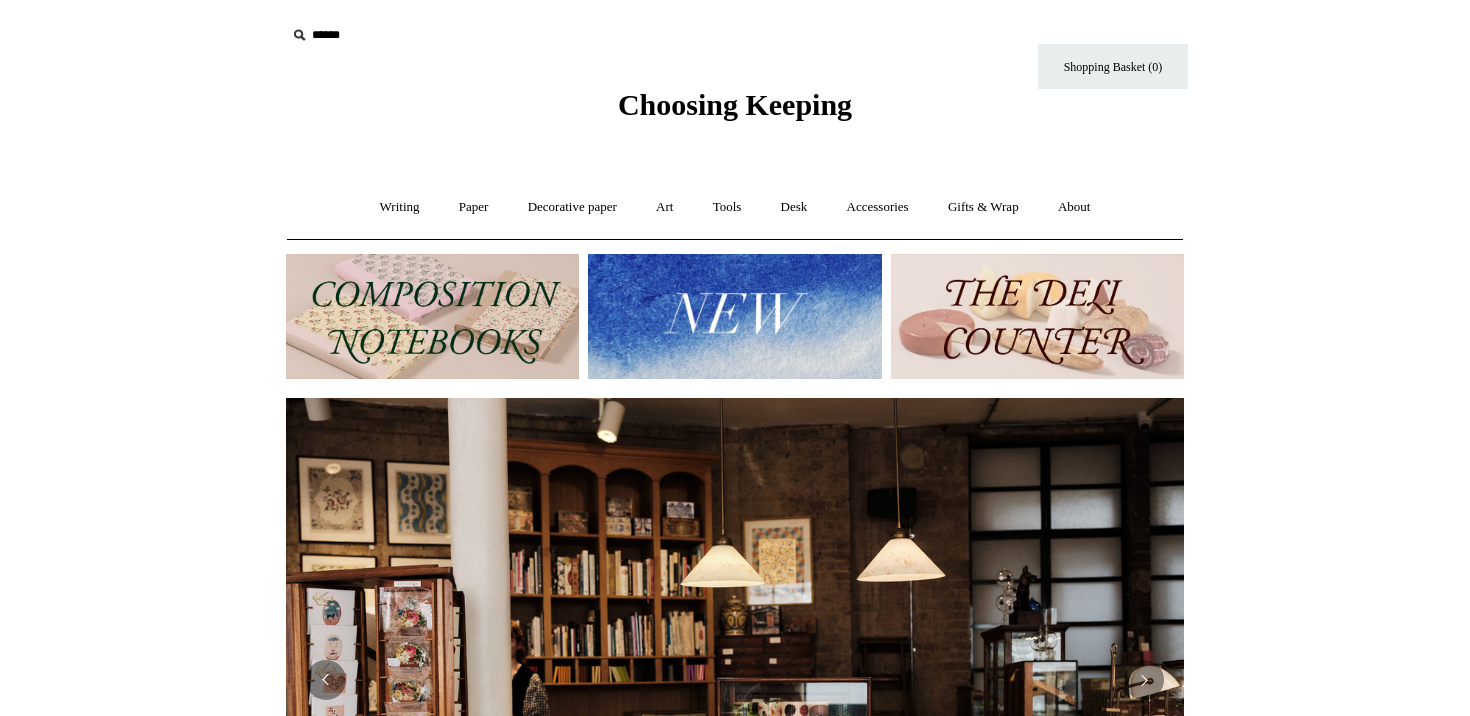 scroll, scrollTop: 0, scrollLeft: 0, axis: both 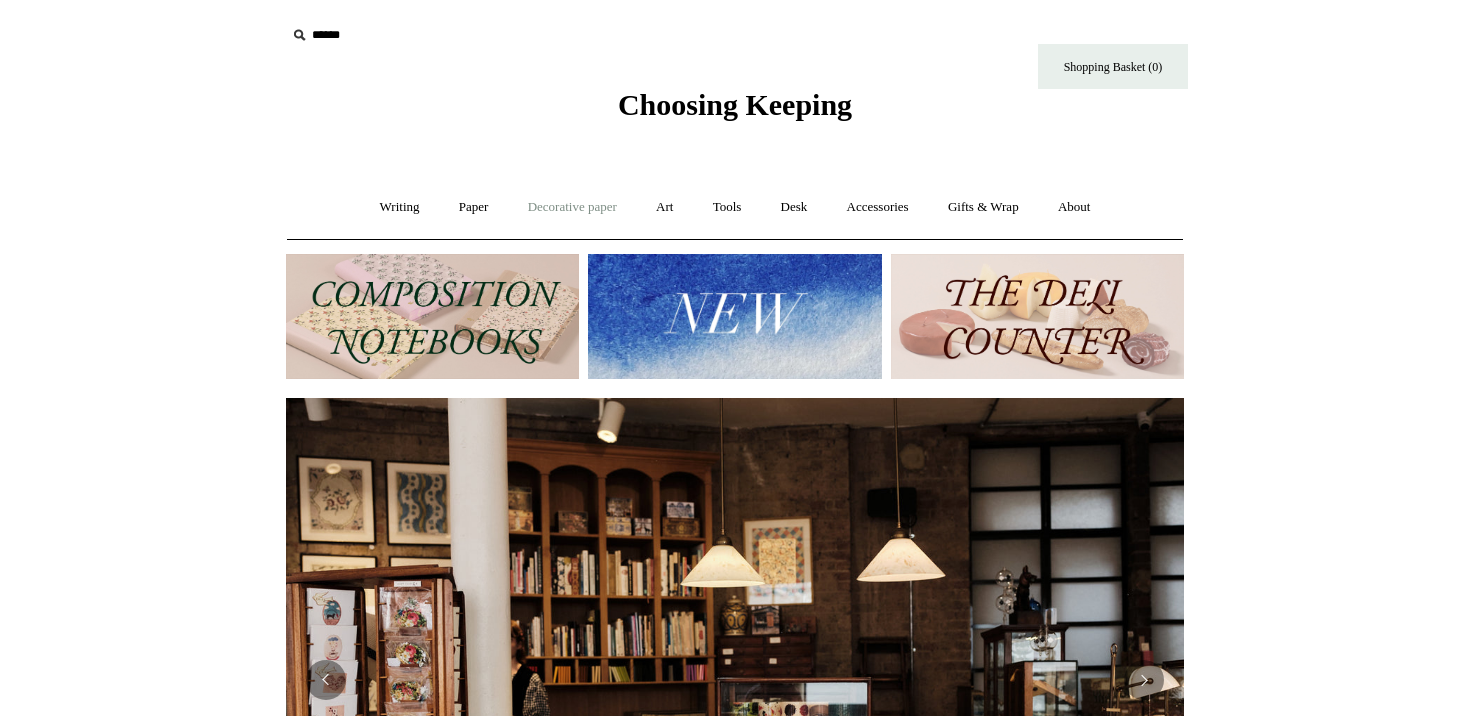 click on "Decorative paper +" at bounding box center (572, 207) 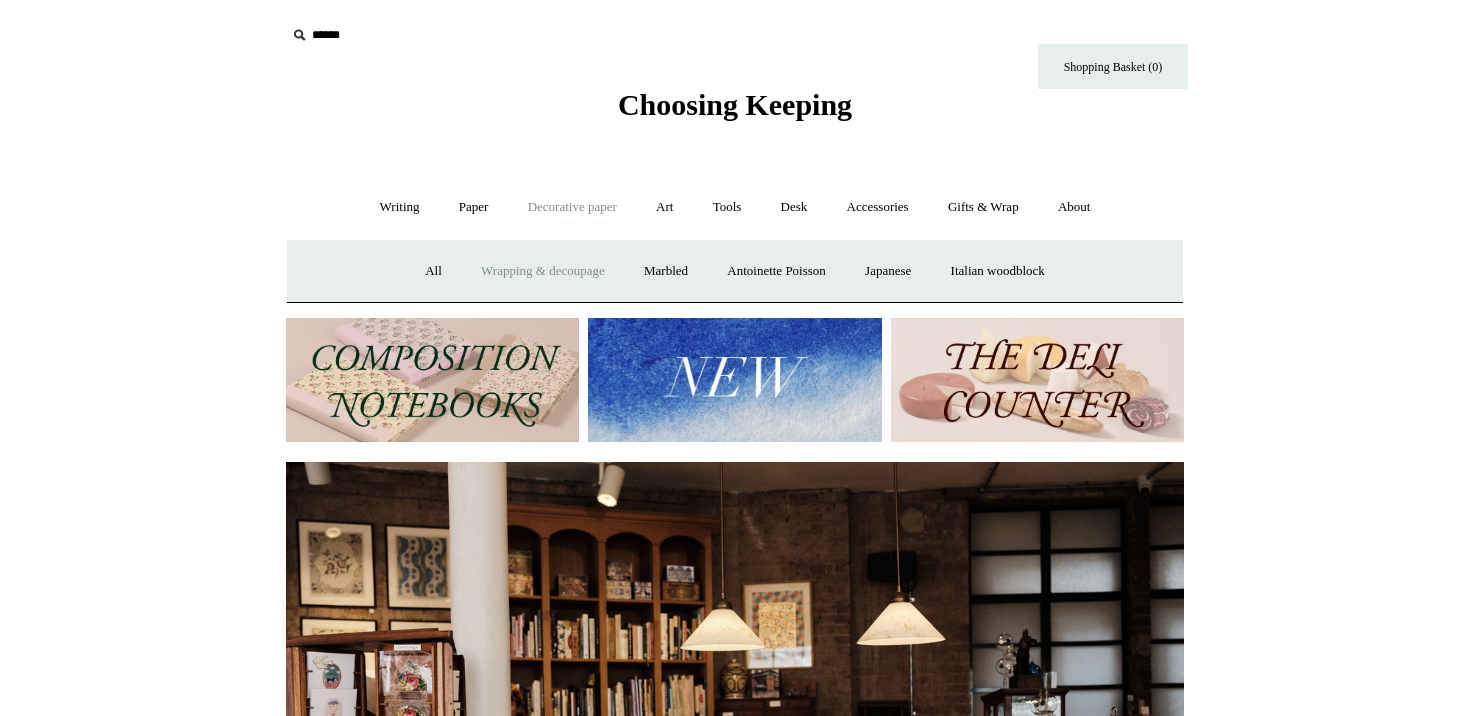 click on "Wrapping & decoupage" at bounding box center [543, 271] 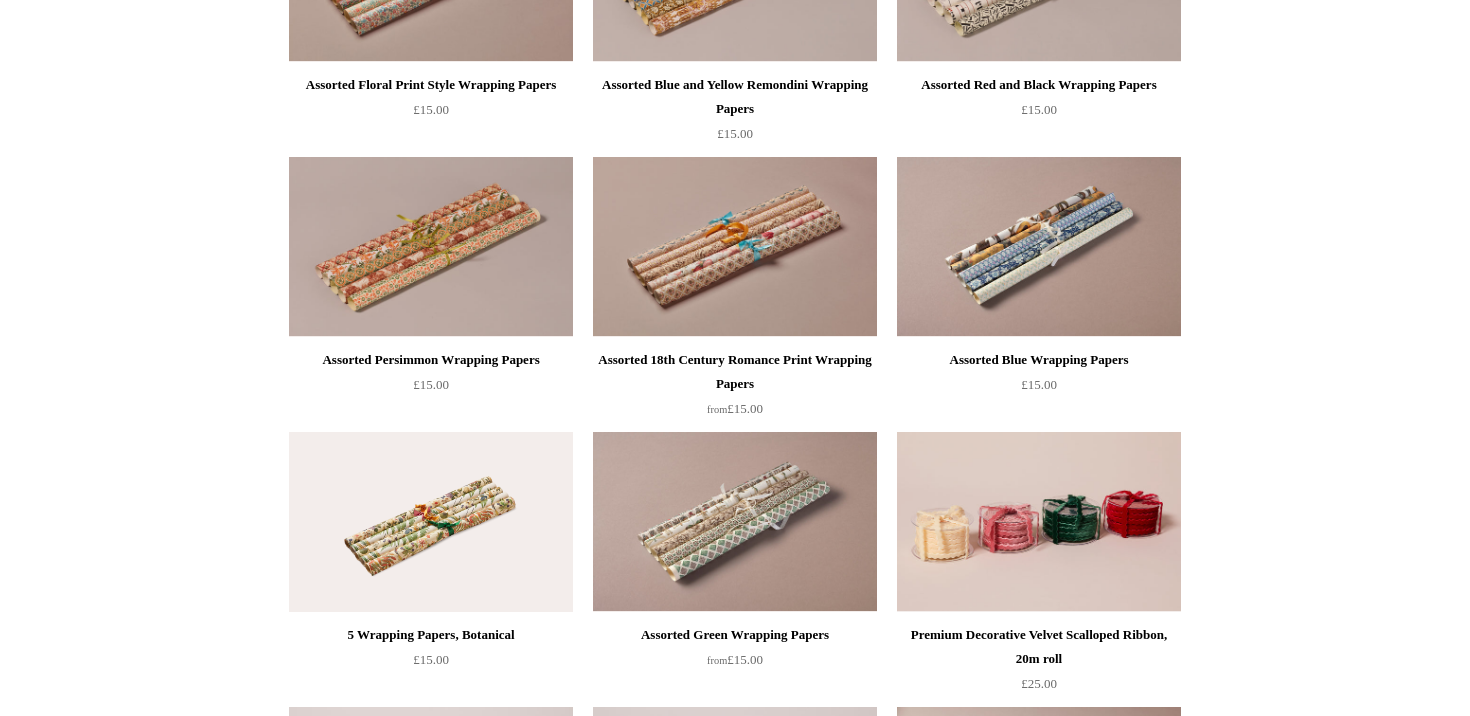 scroll, scrollTop: 1232, scrollLeft: 0, axis: vertical 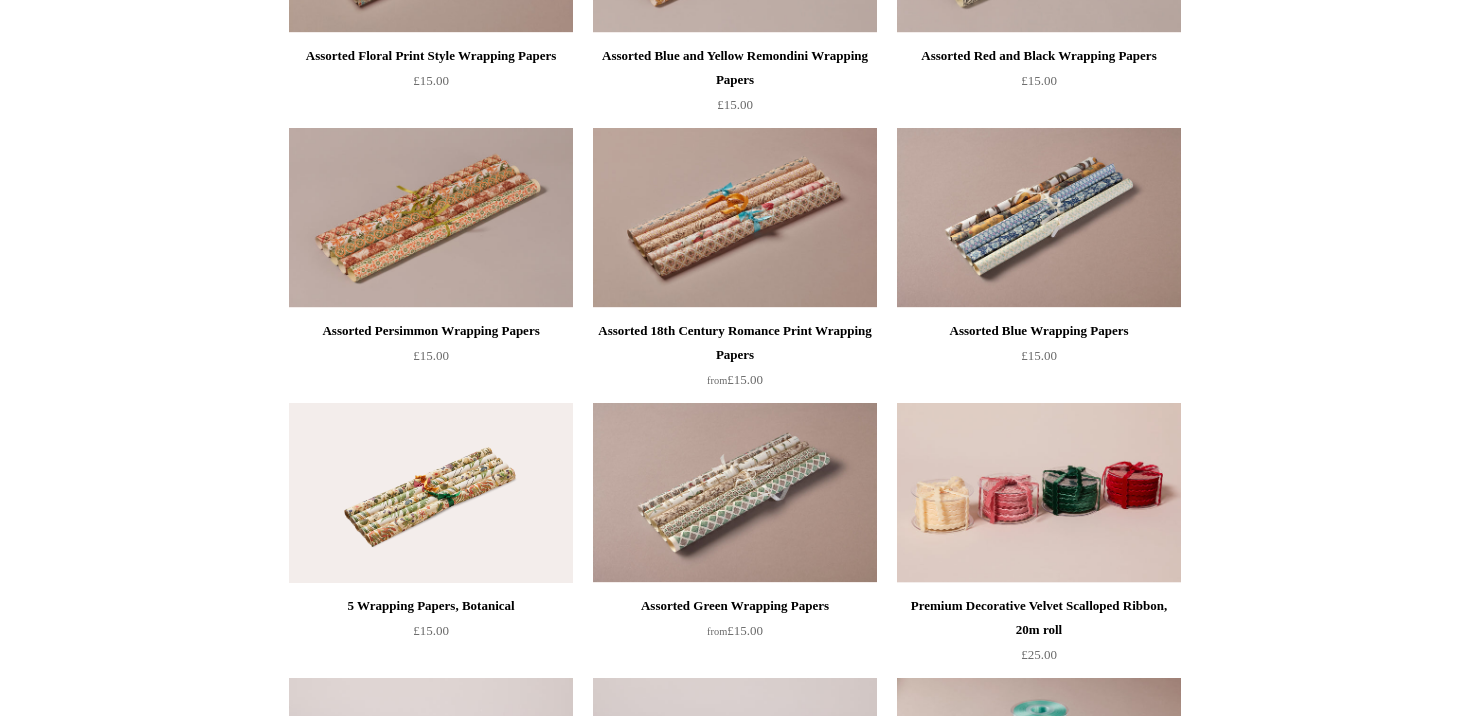 click on "Assorted Green Wrapping Papers" at bounding box center (735, 606) 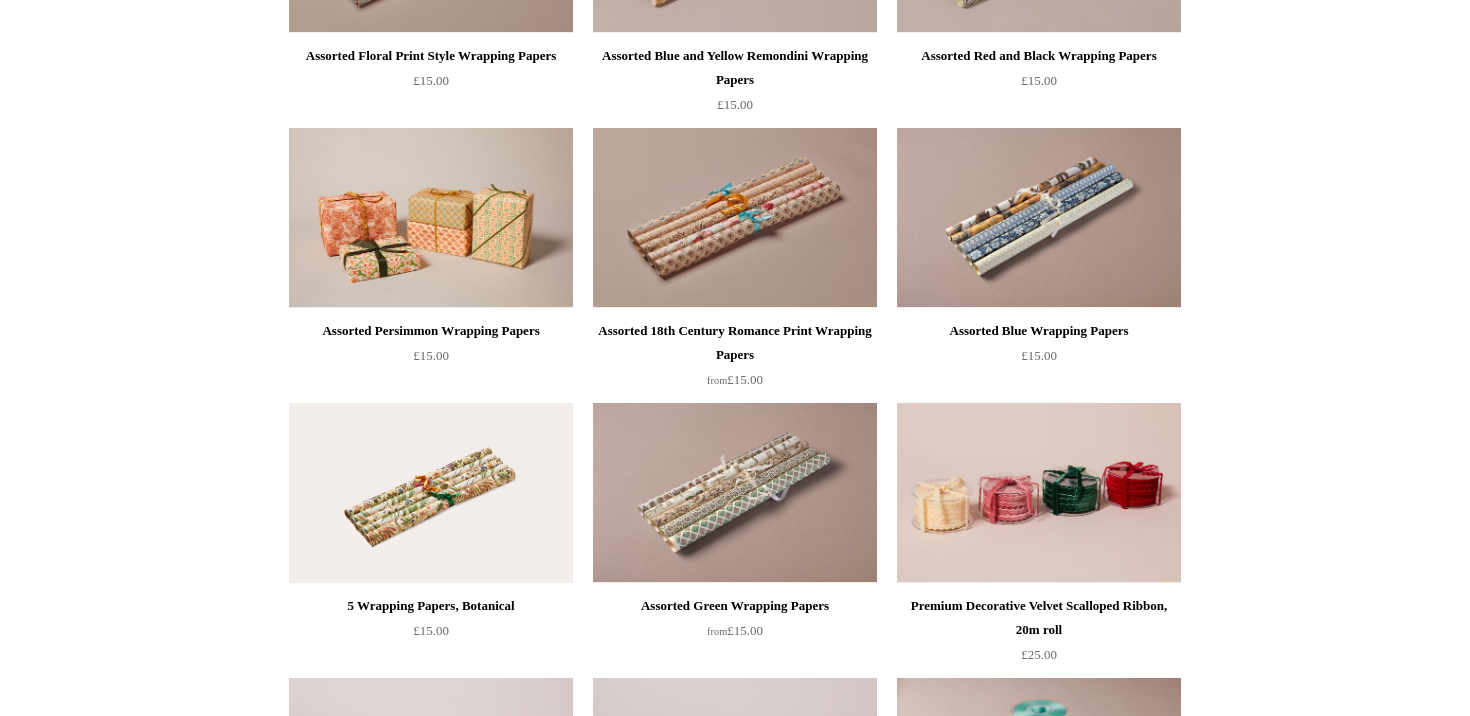 click at bounding box center [431, 218] 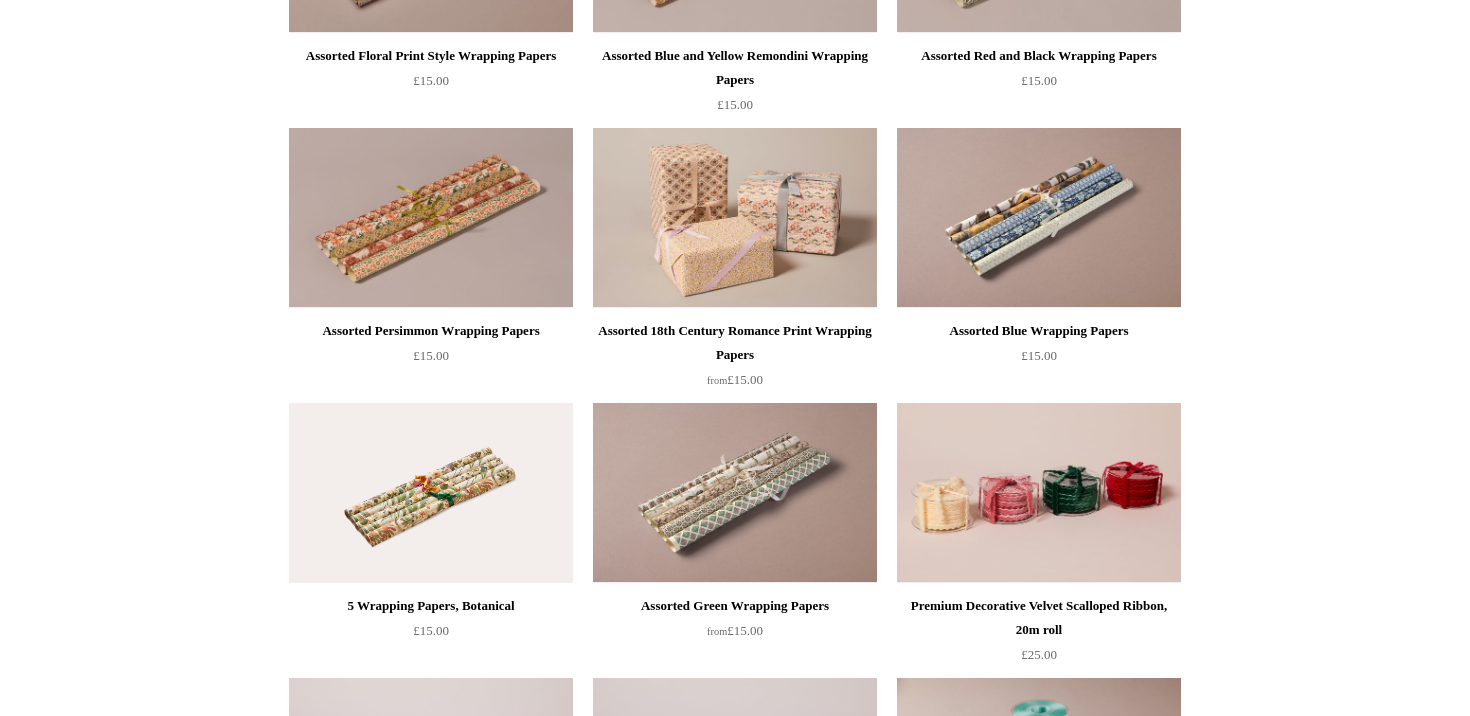 click at bounding box center (735, 218) 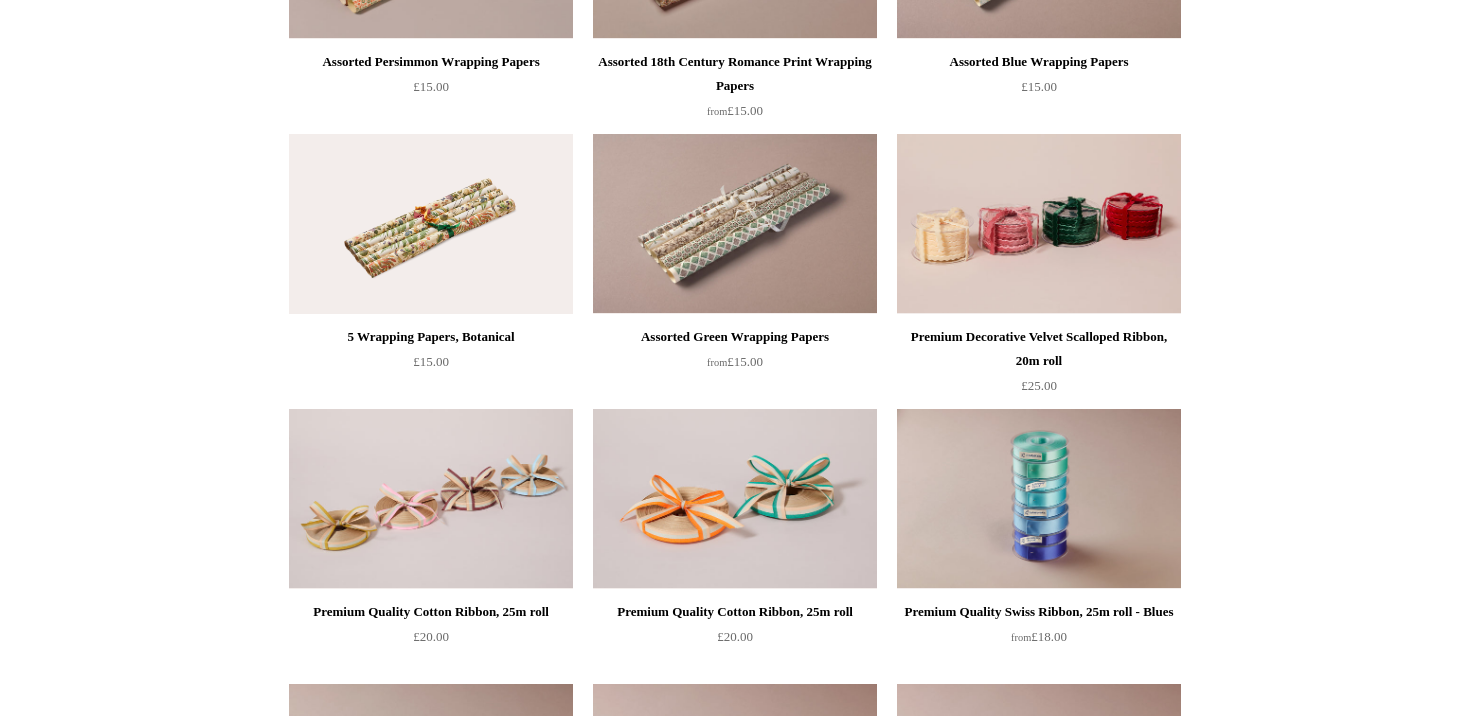 scroll, scrollTop: 1492, scrollLeft: 0, axis: vertical 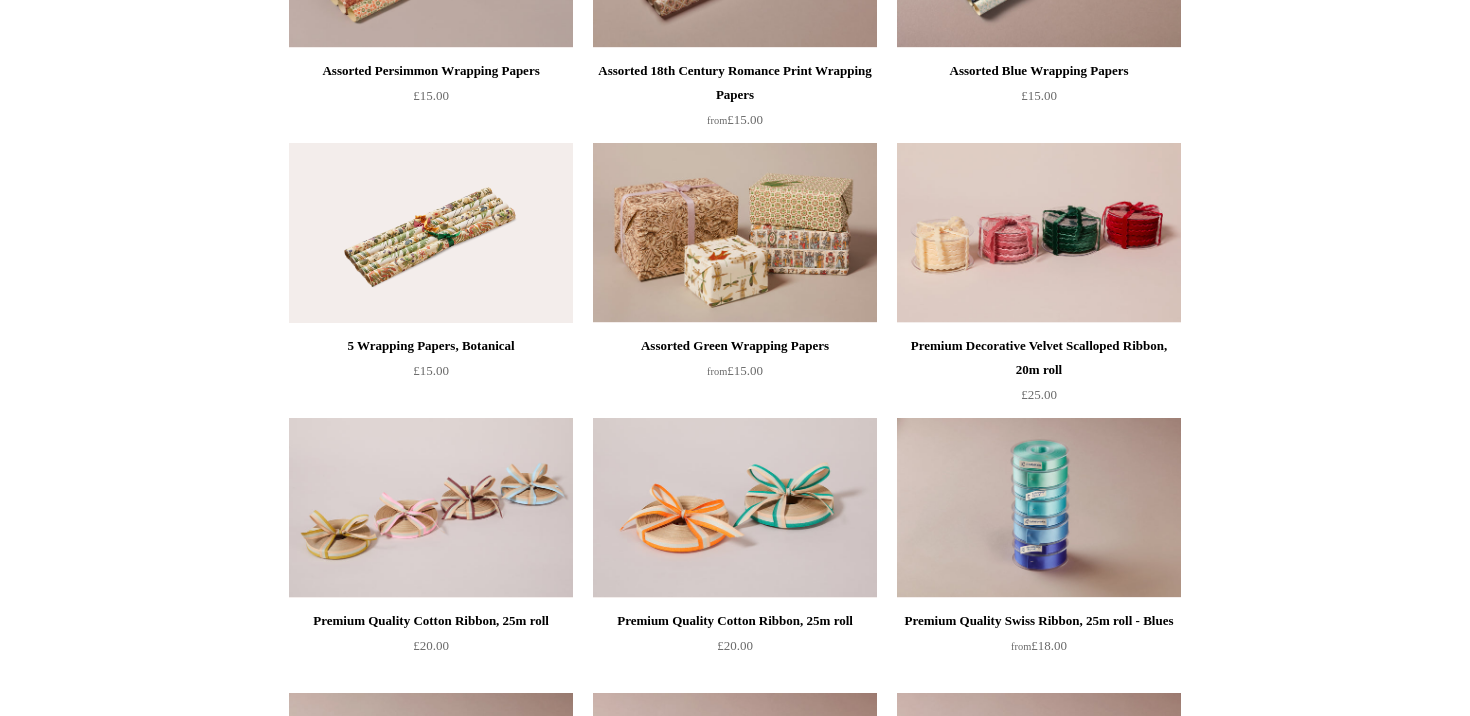 click at bounding box center (735, 233) 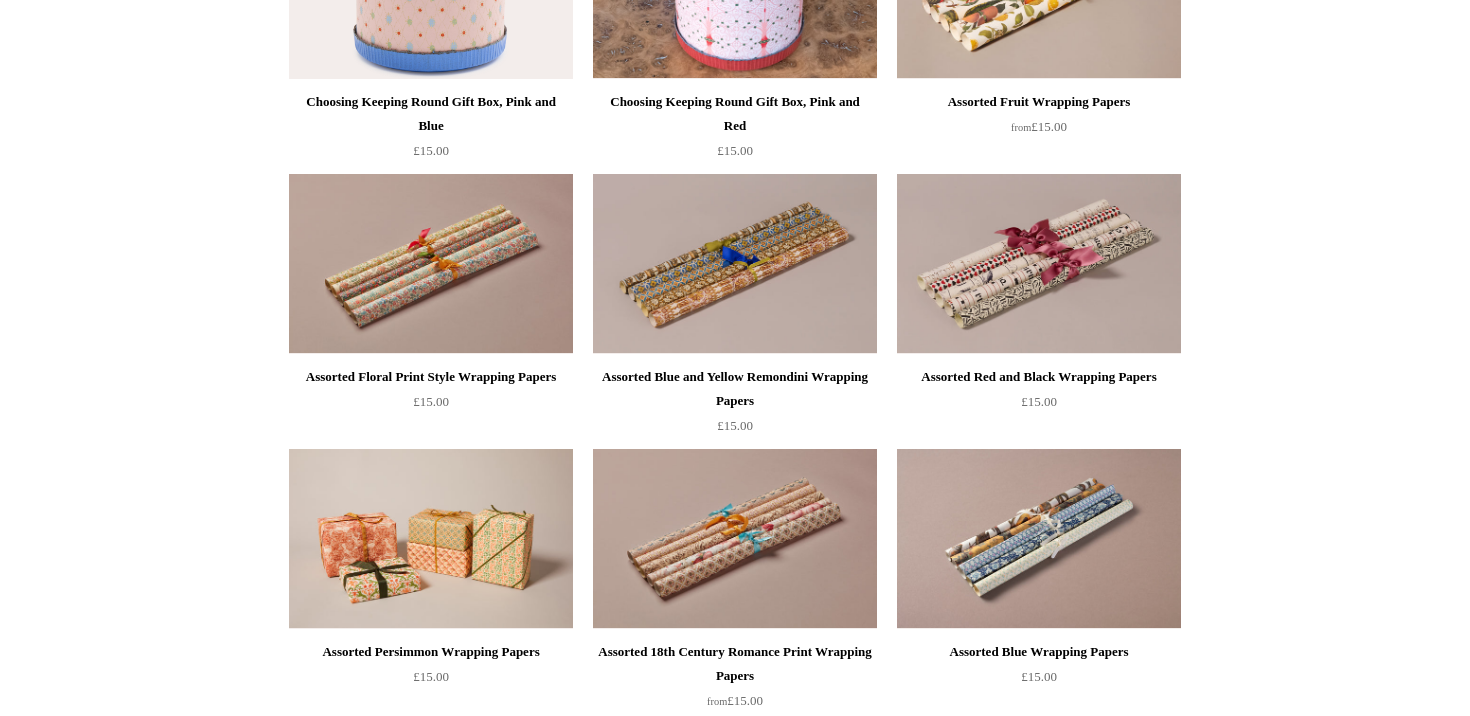 scroll, scrollTop: 926, scrollLeft: 0, axis: vertical 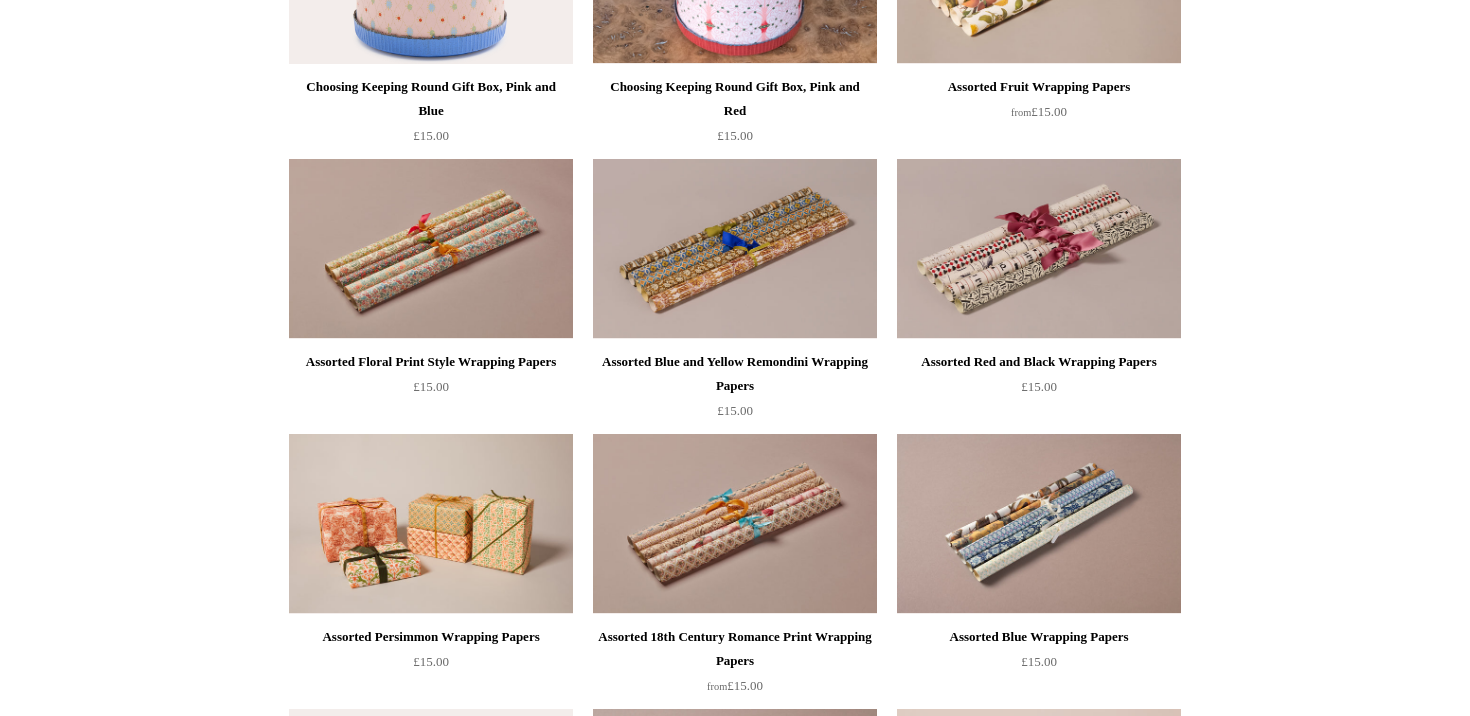 click at bounding box center (431, 524) 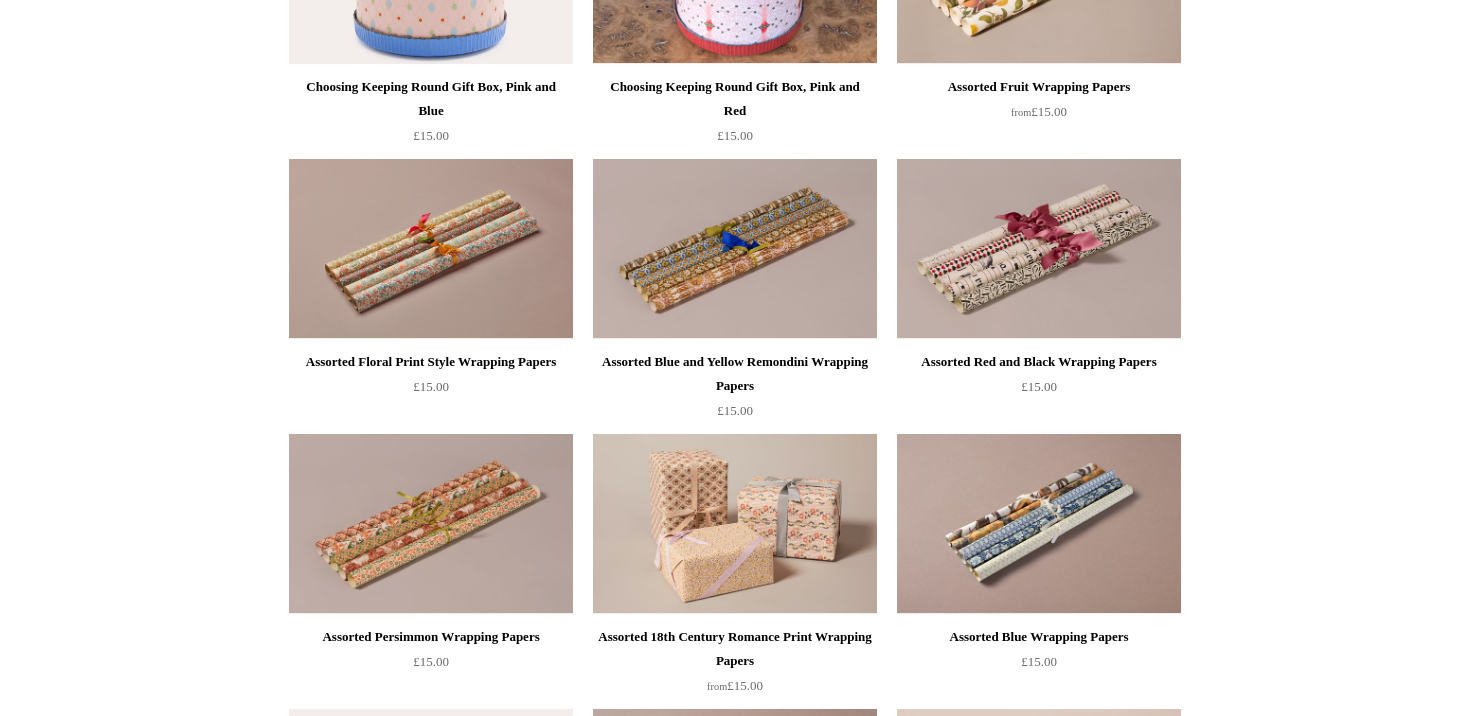 click at bounding box center (735, 524) 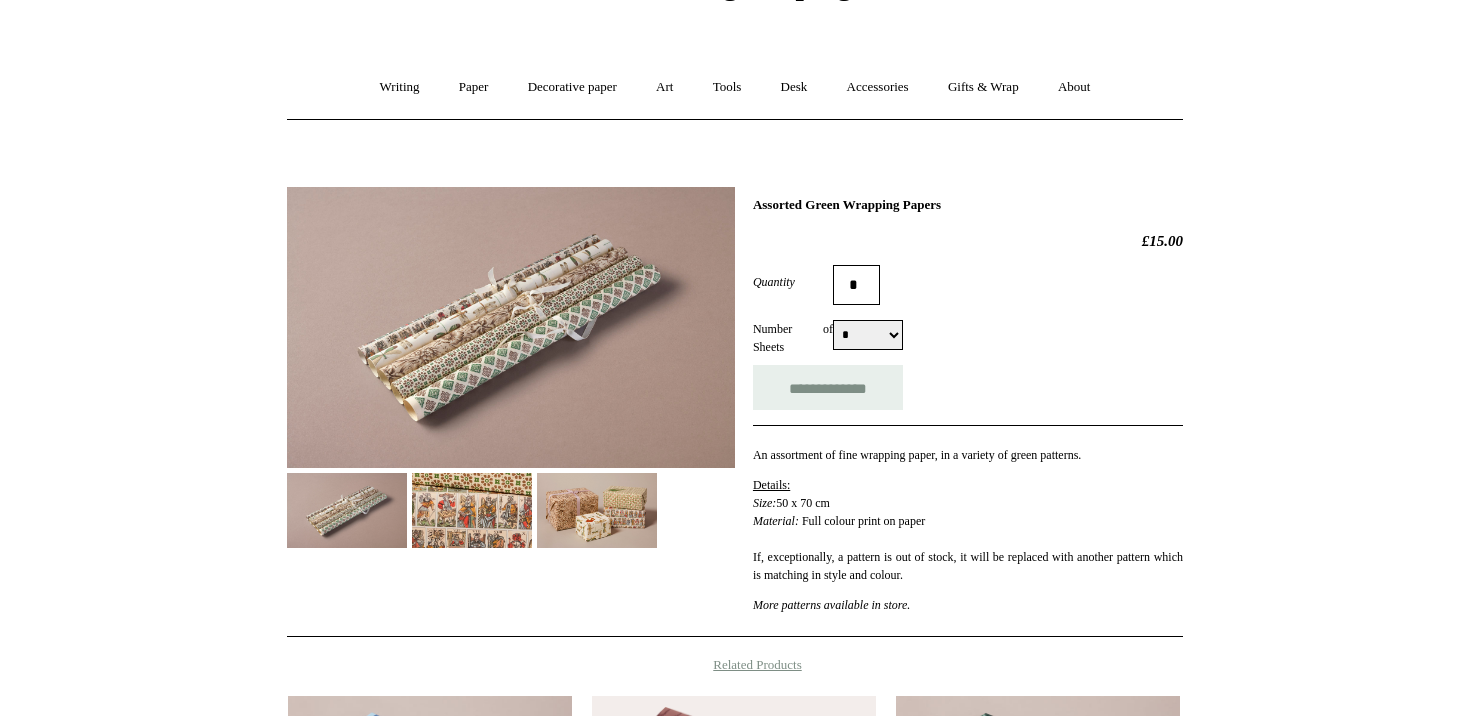 scroll, scrollTop: 129, scrollLeft: 0, axis: vertical 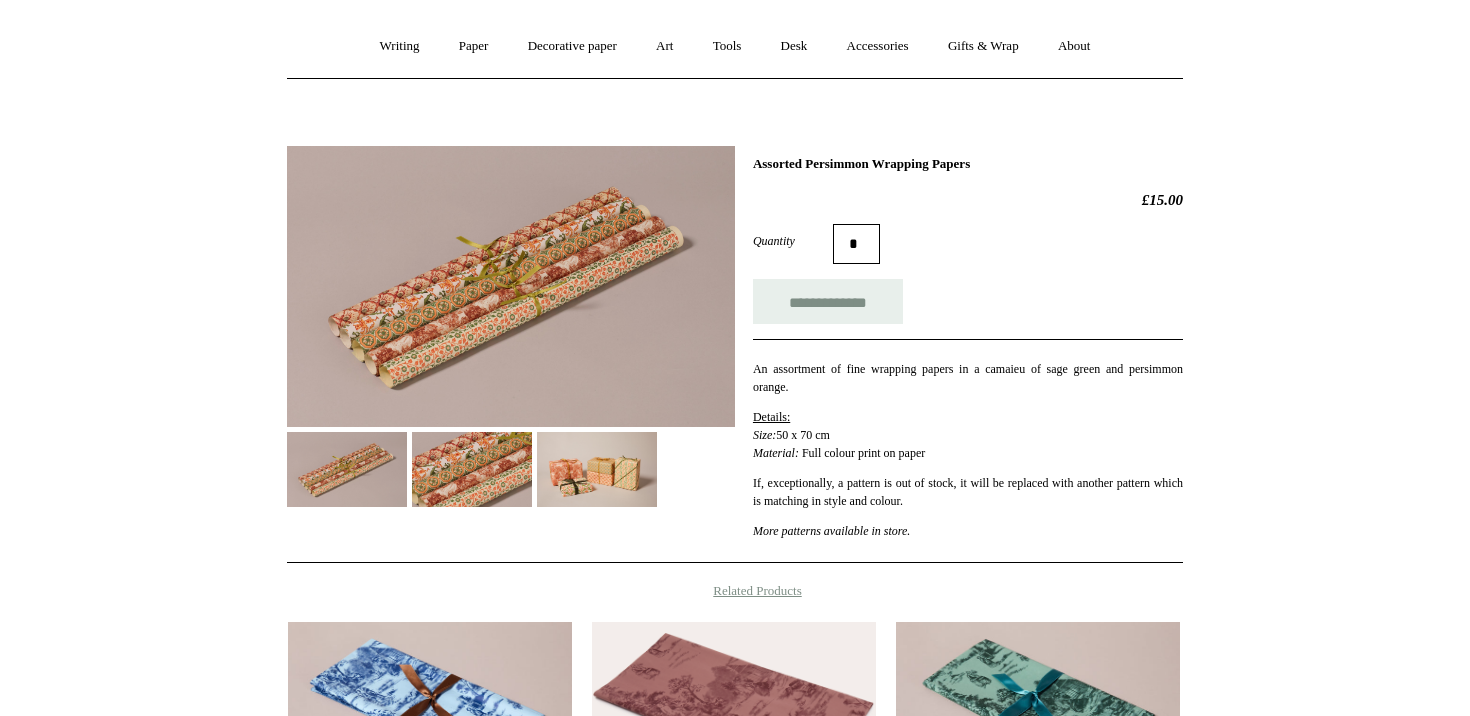 click at bounding box center (472, 469) 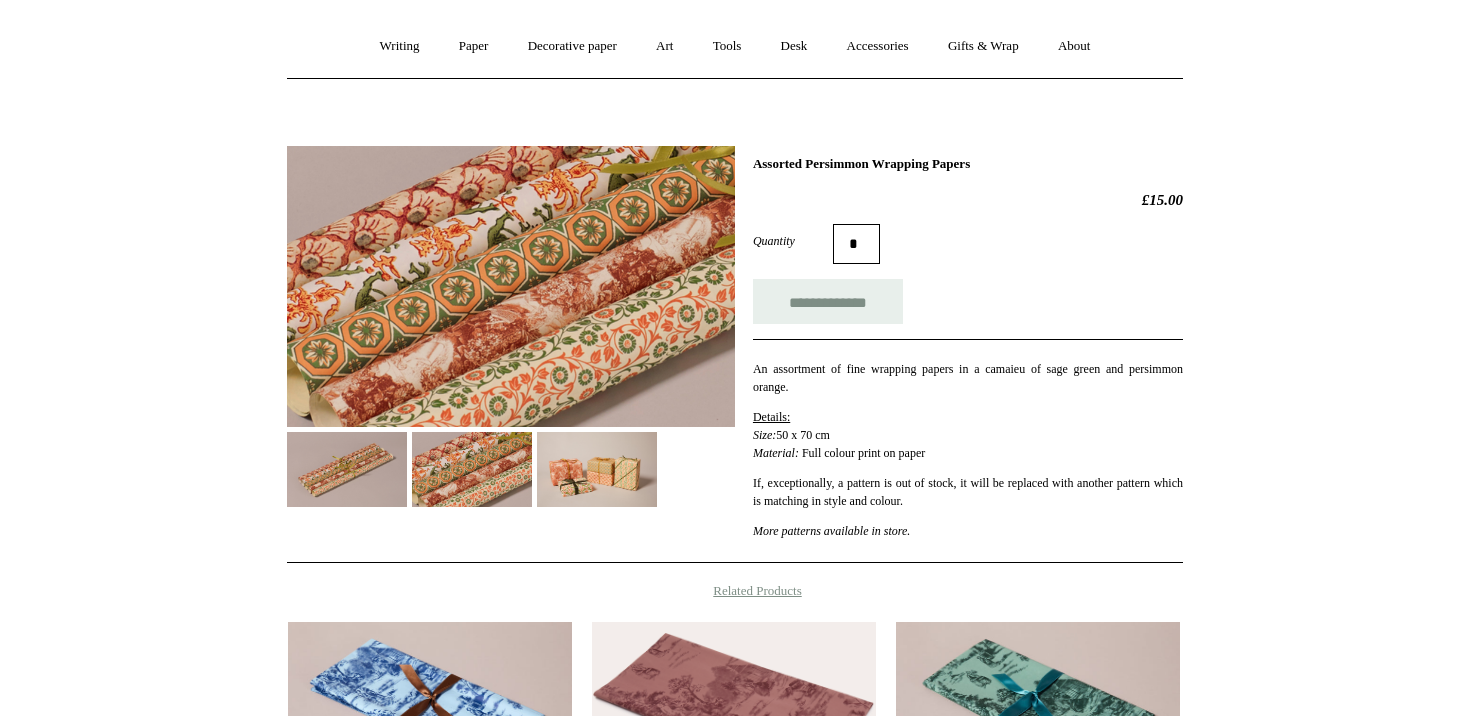click at bounding box center [597, 469] 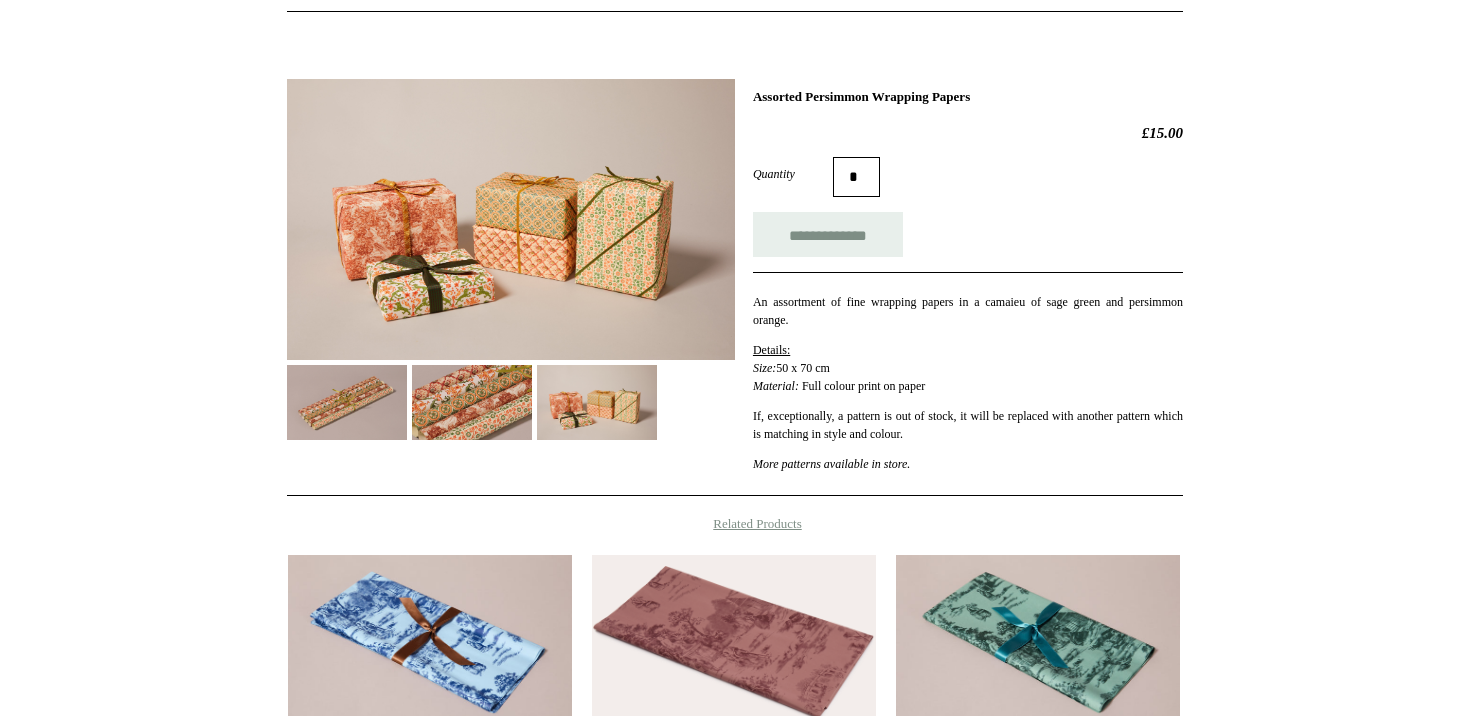 scroll, scrollTop: 227, scrollLeft: 0, axis: vertical 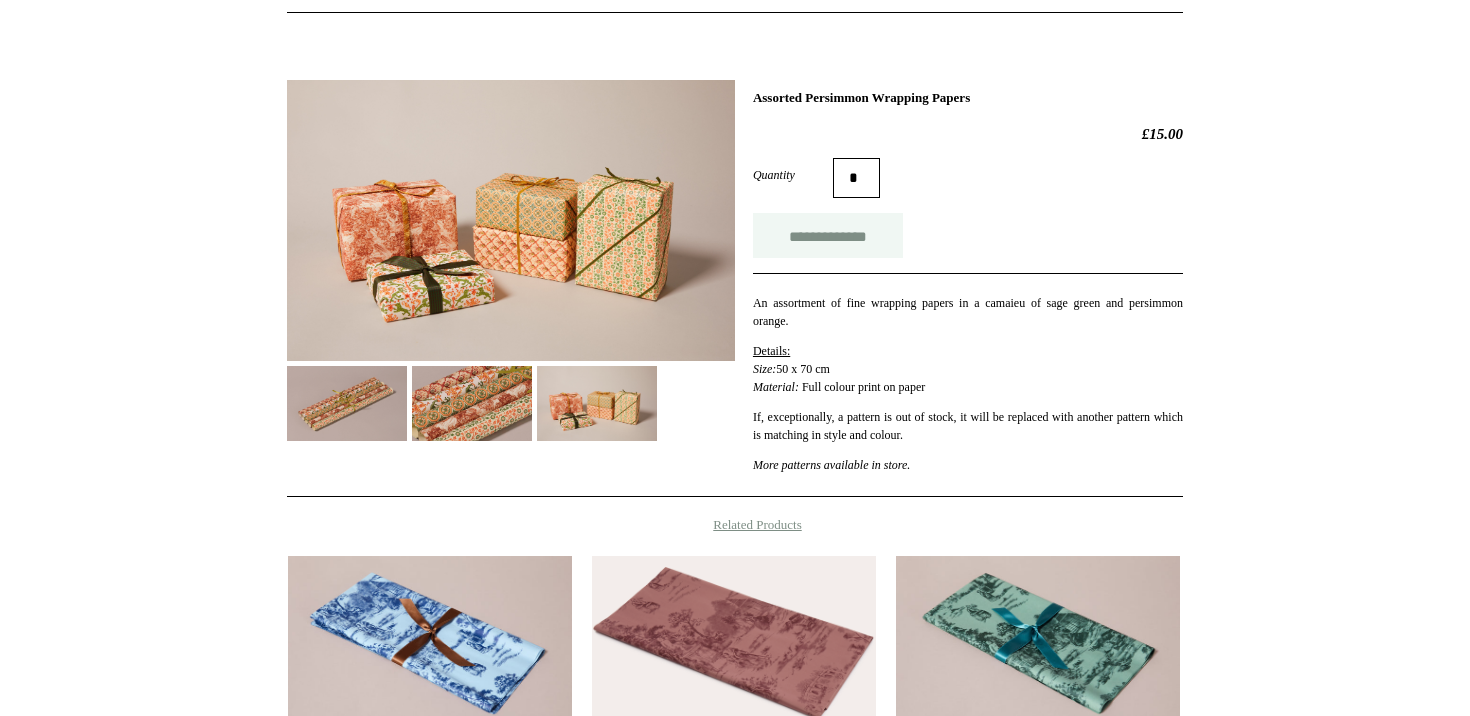 click on "**********" at bounding box center [828, 235] 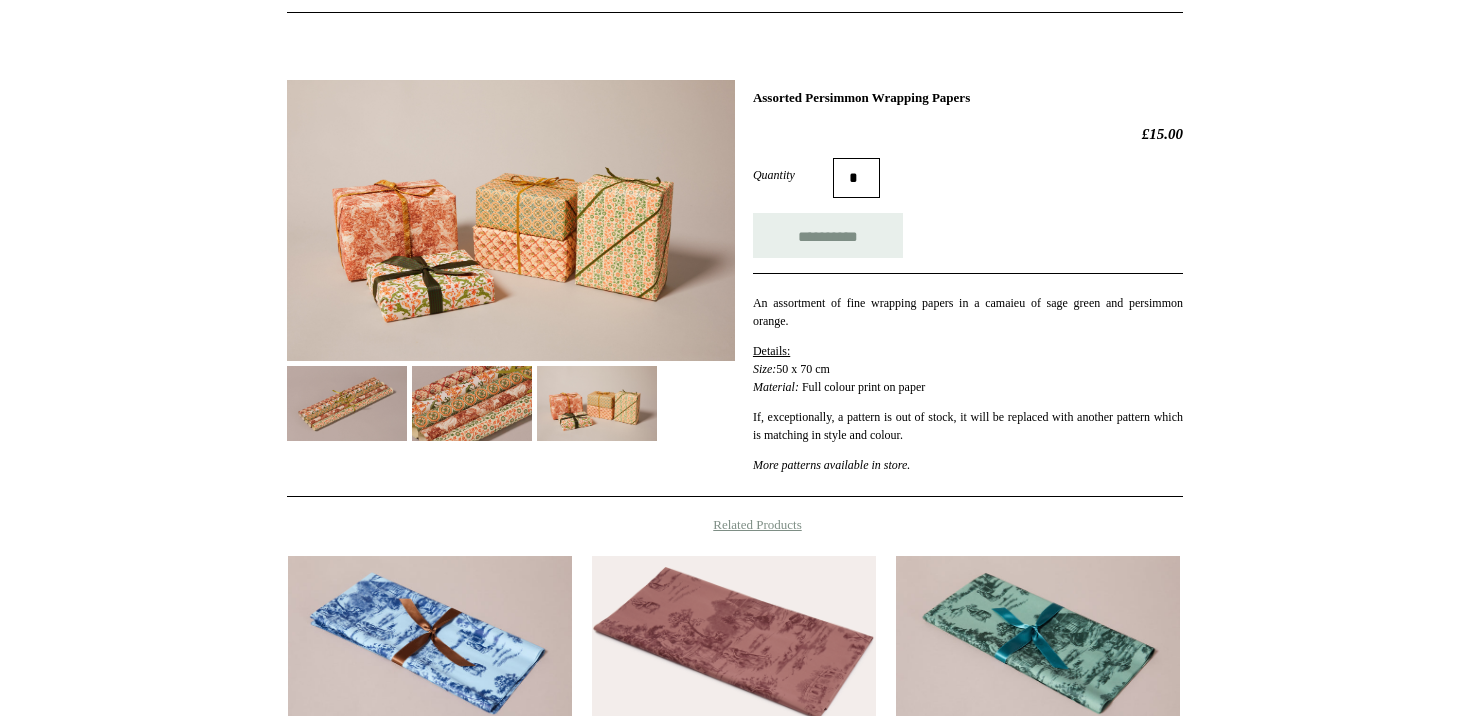 type on "**********" 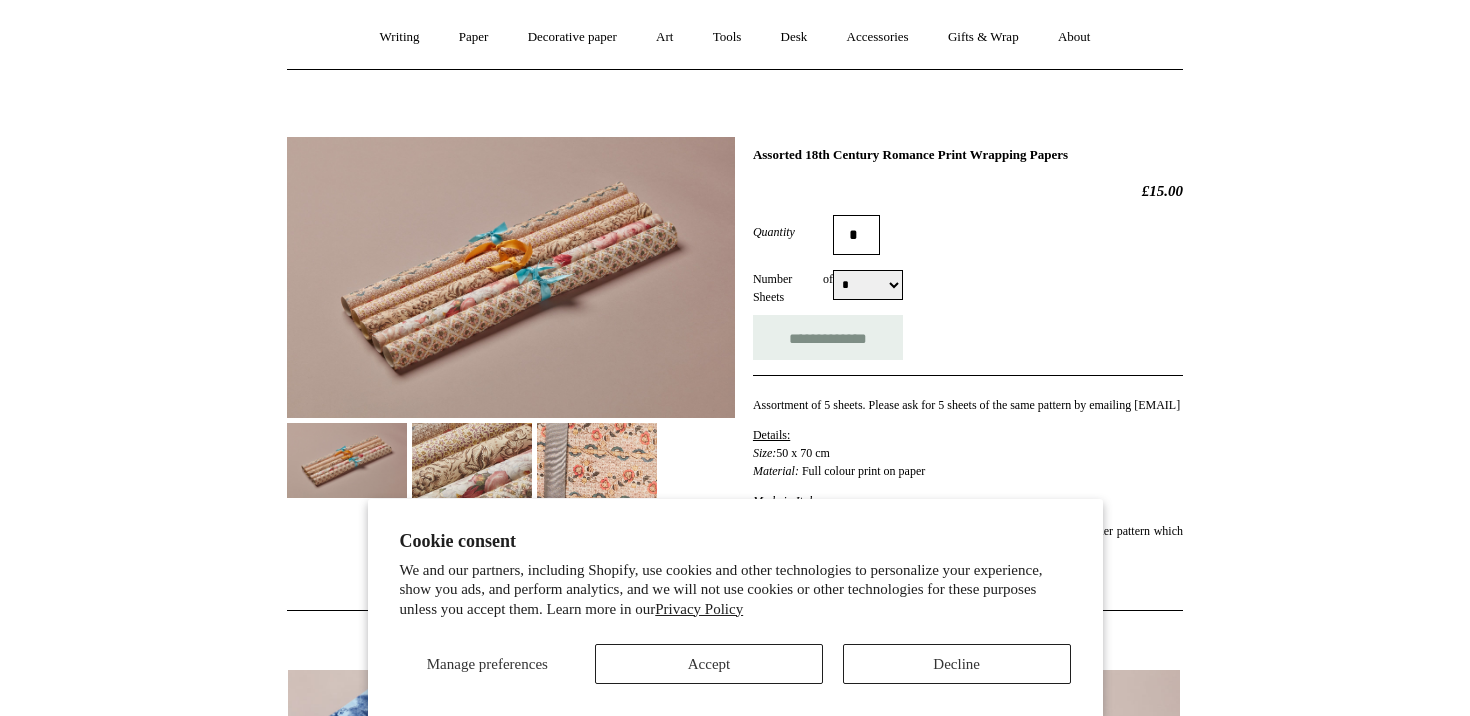 scroll, scrollTop: 185, scrollLeft: 0, axis: vertical 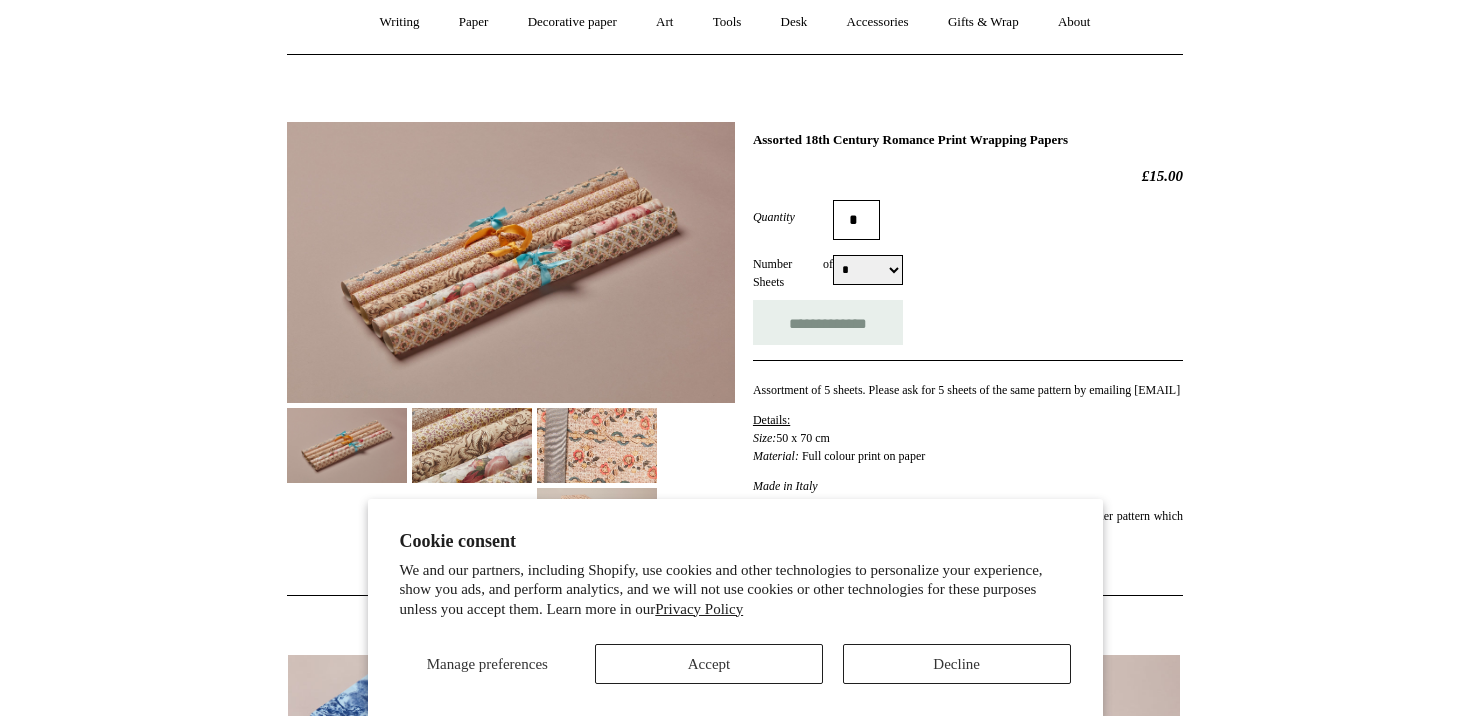 click at bounding box center (472, 445) 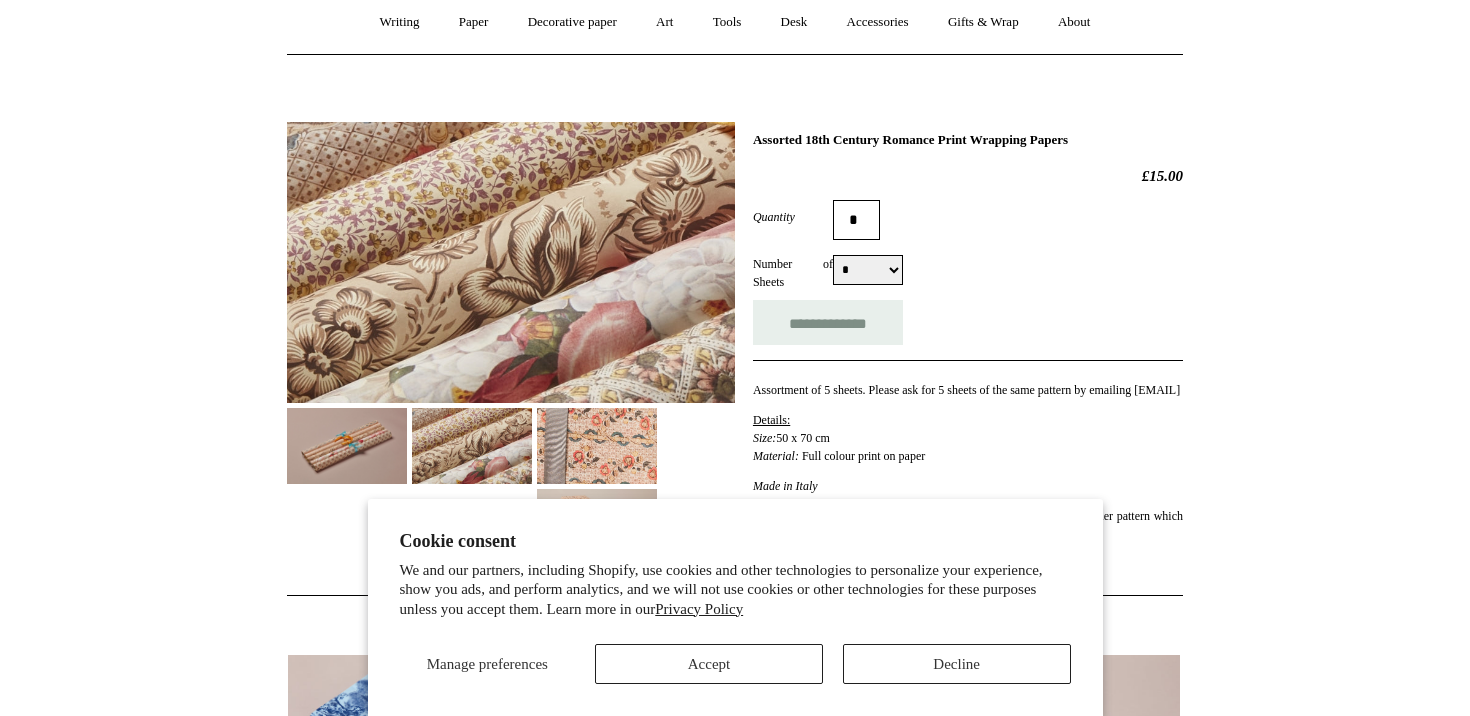 click at bounding box center (597, 445) 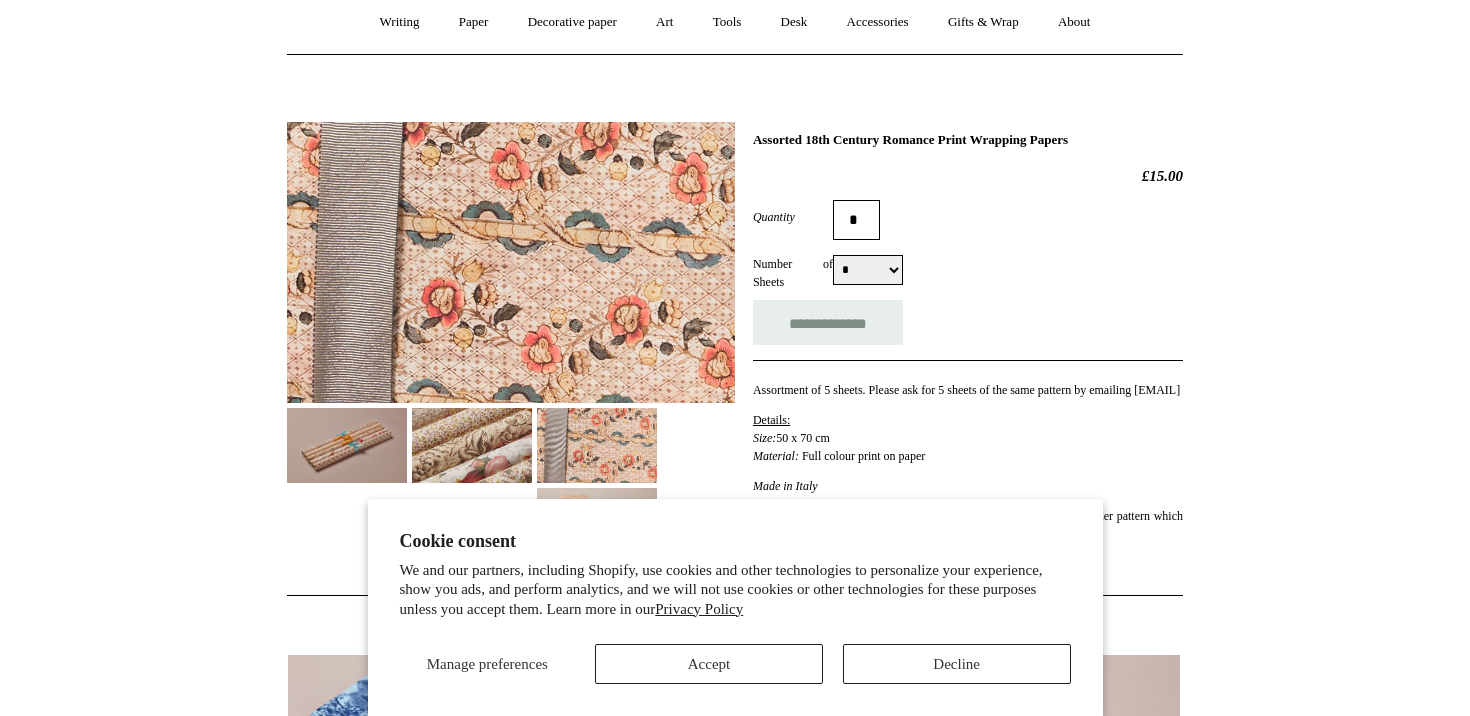 click at bounding box center [472, 445] 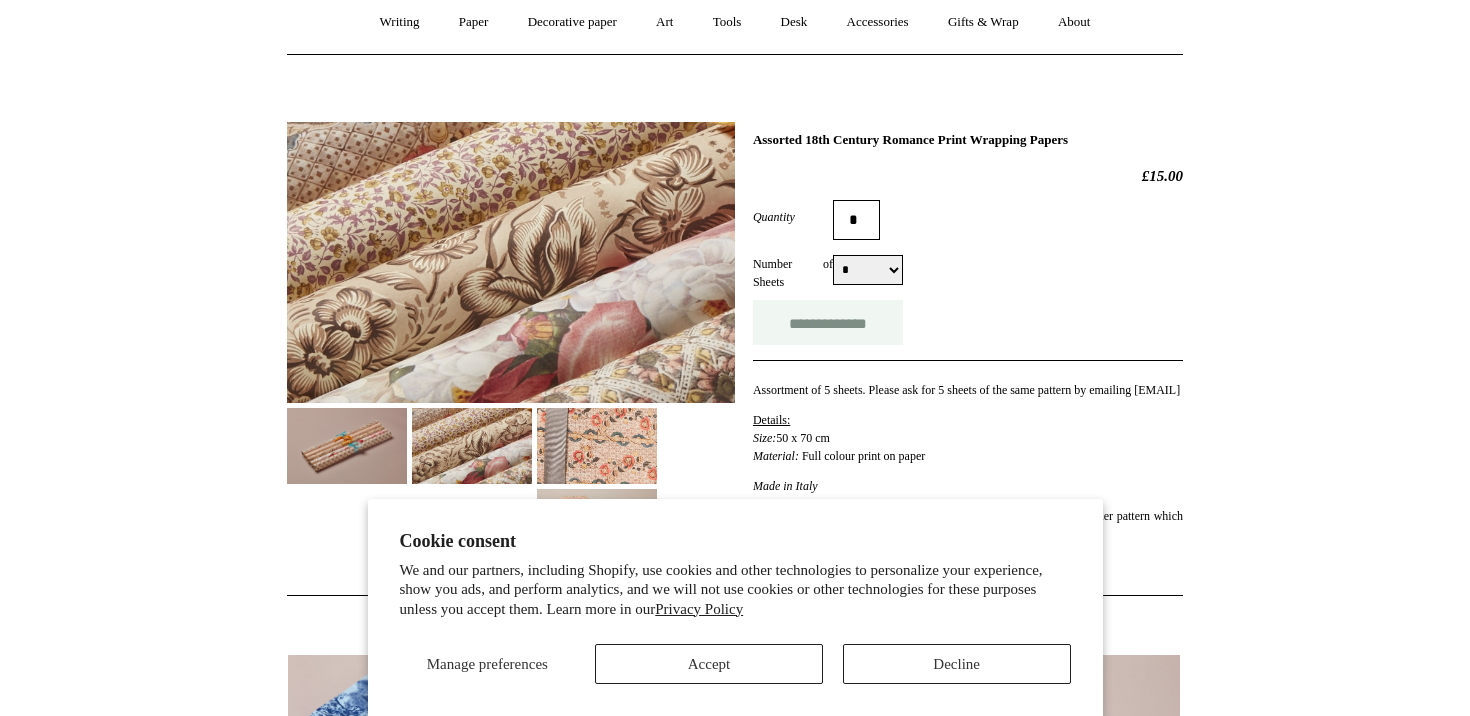 click on "**********" at bounding box center (828, 322) 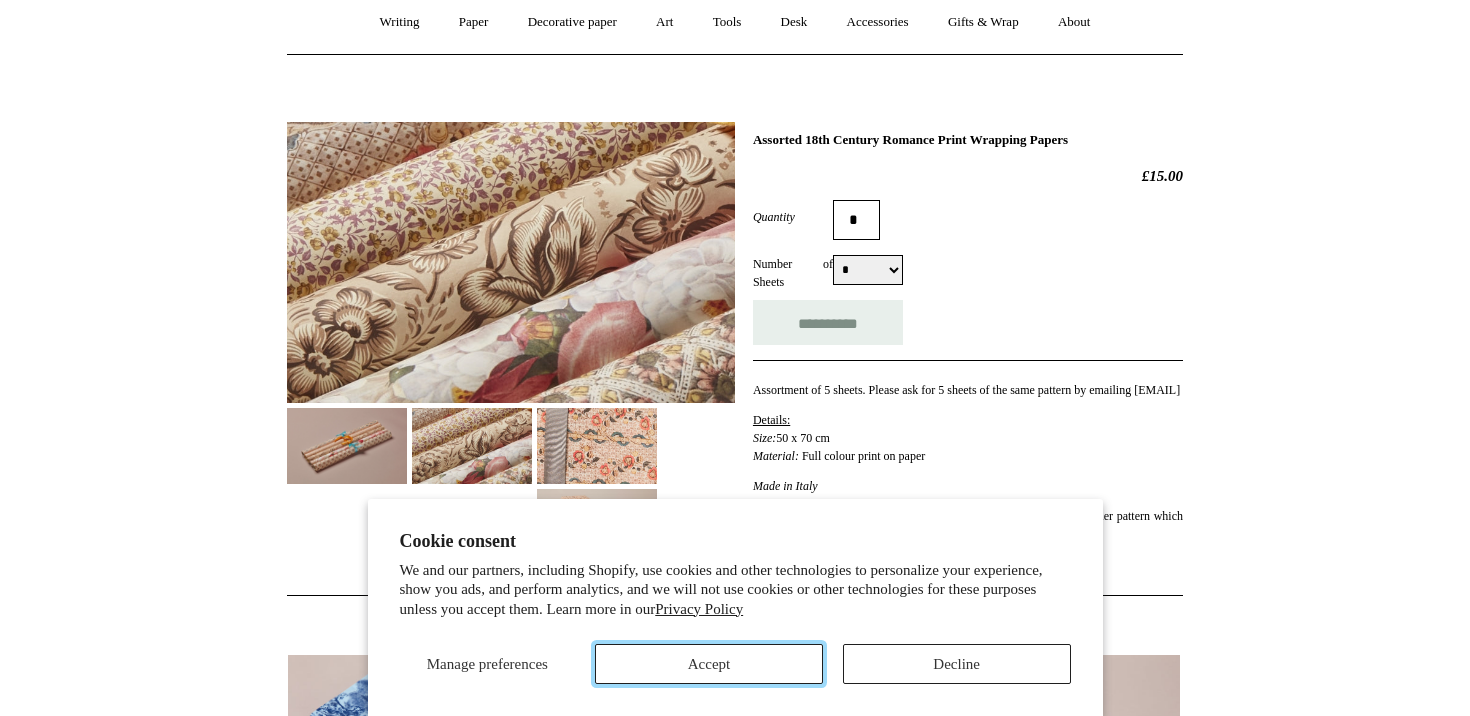 click on "Accept" at bounding box center [709, 664] 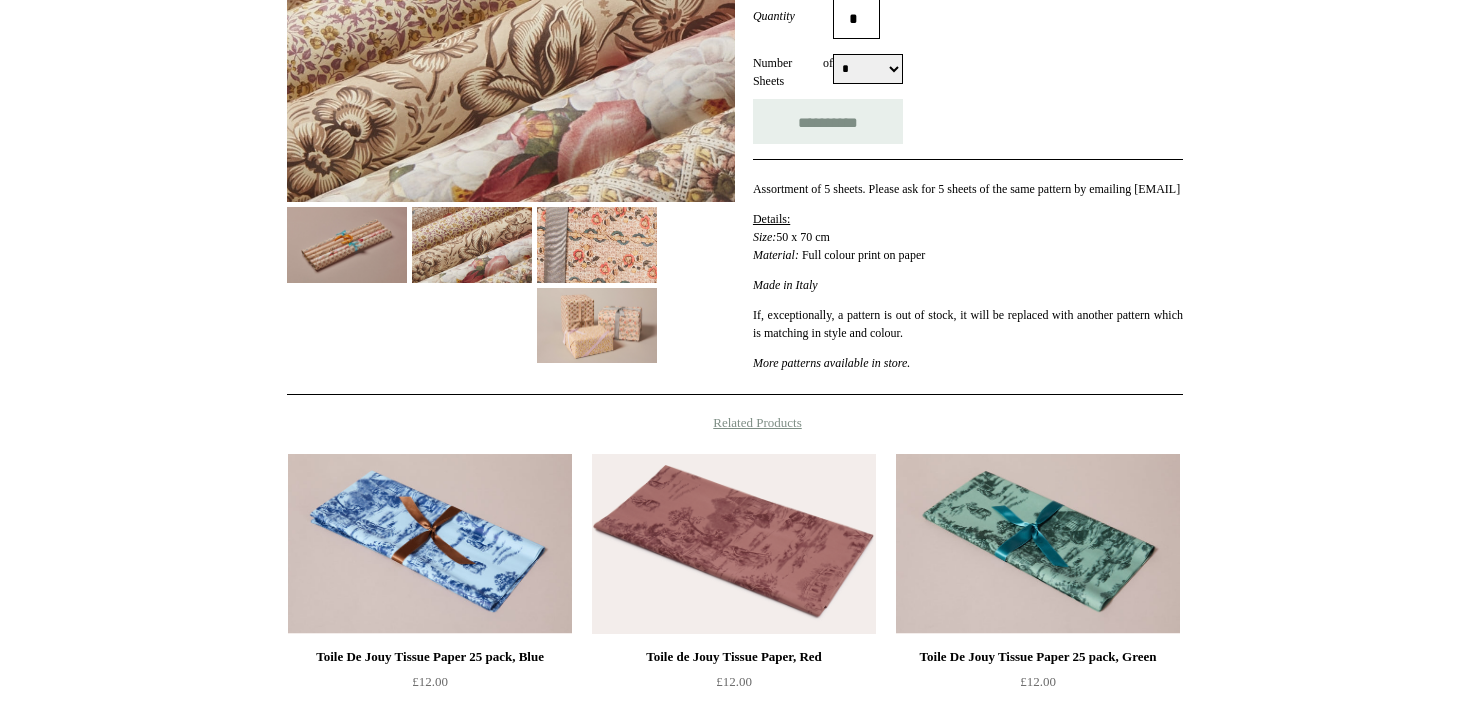 scroll, scrollTop: 388, scrollLeft: 0, axis: vertical 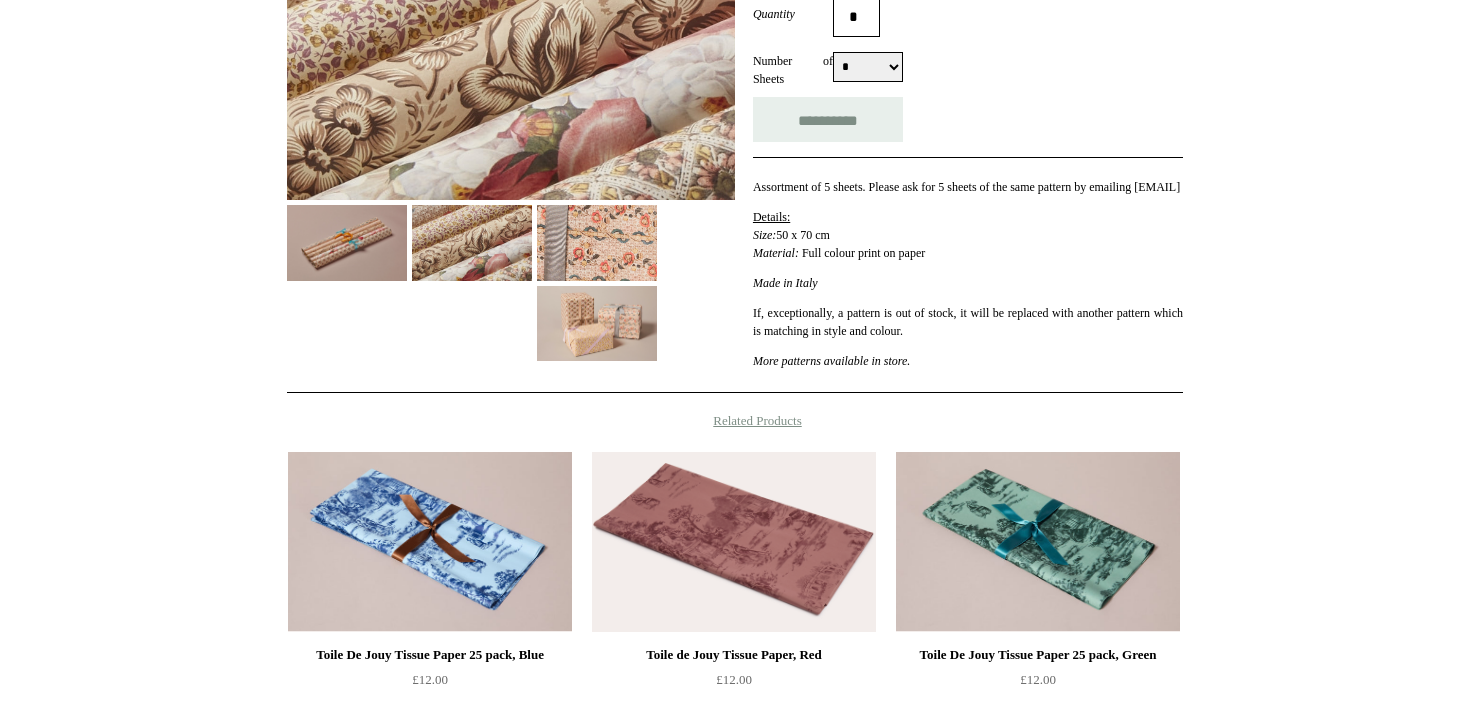 type on "**********" 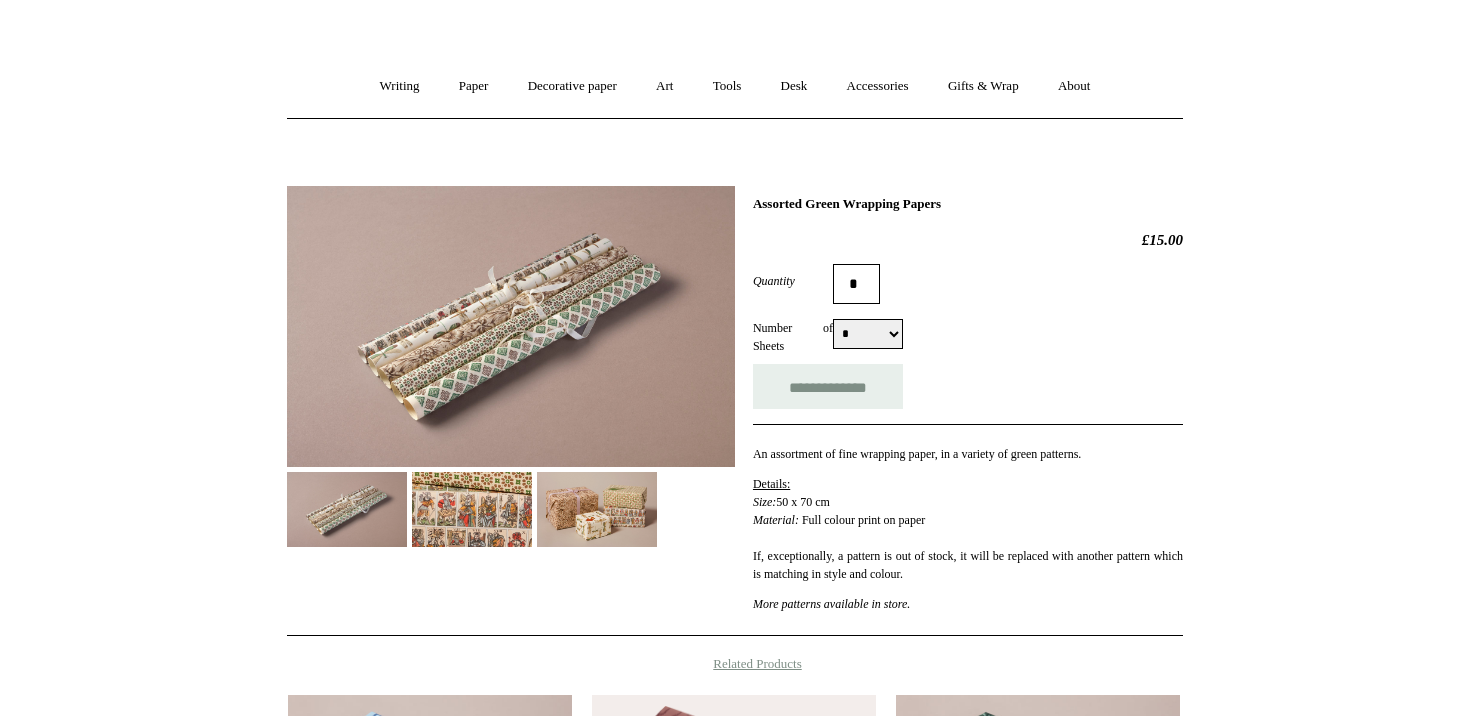 scroll, scrollTop: 124, scrollLeft: 0, axis: vertical 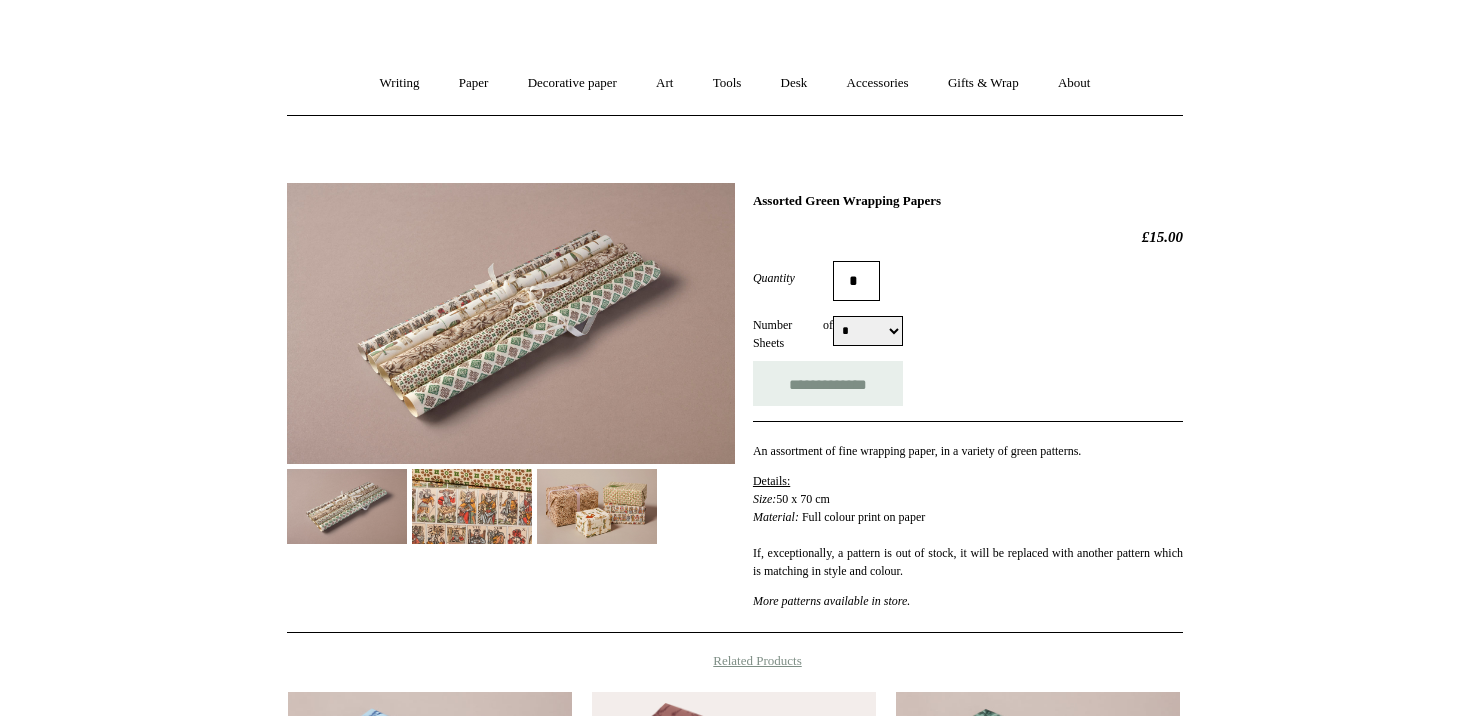 click at bounding box center (472, 506) 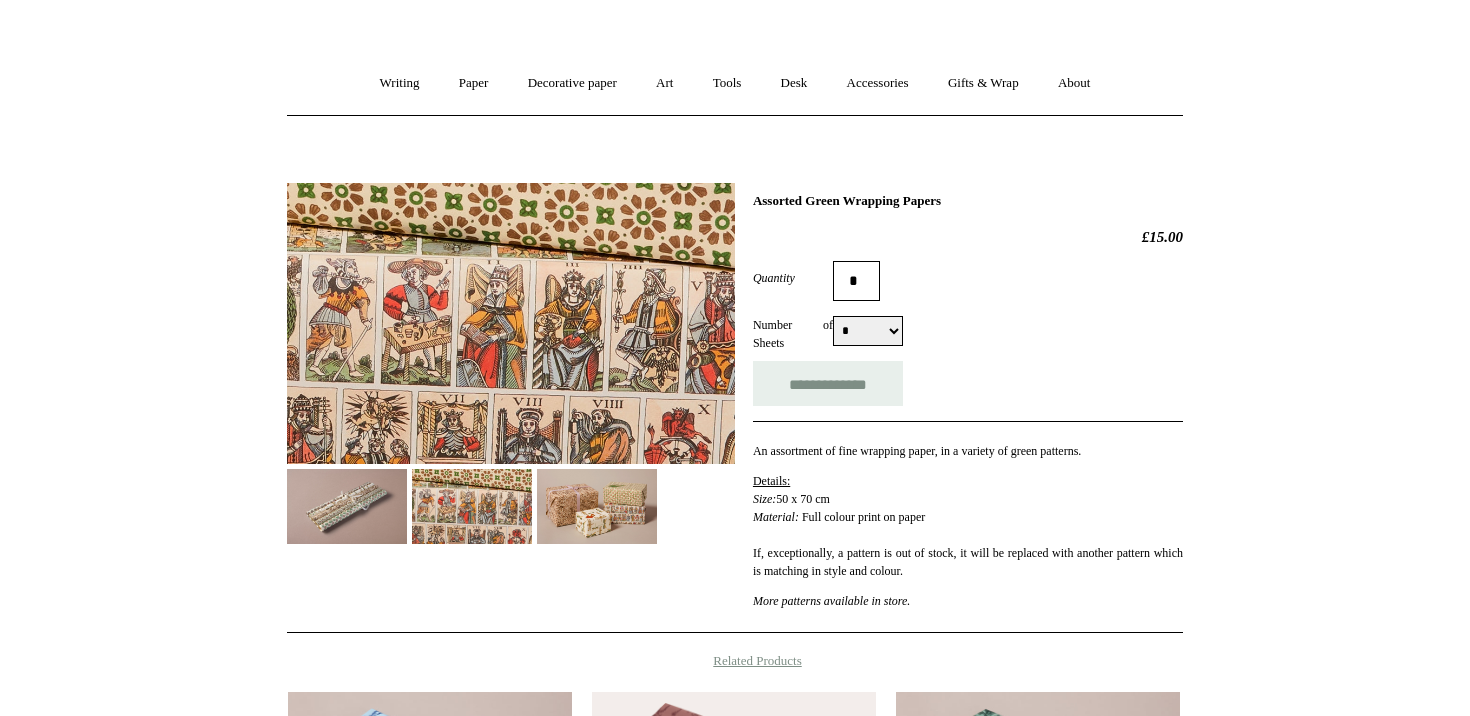 click at bounding box center (597, 506) 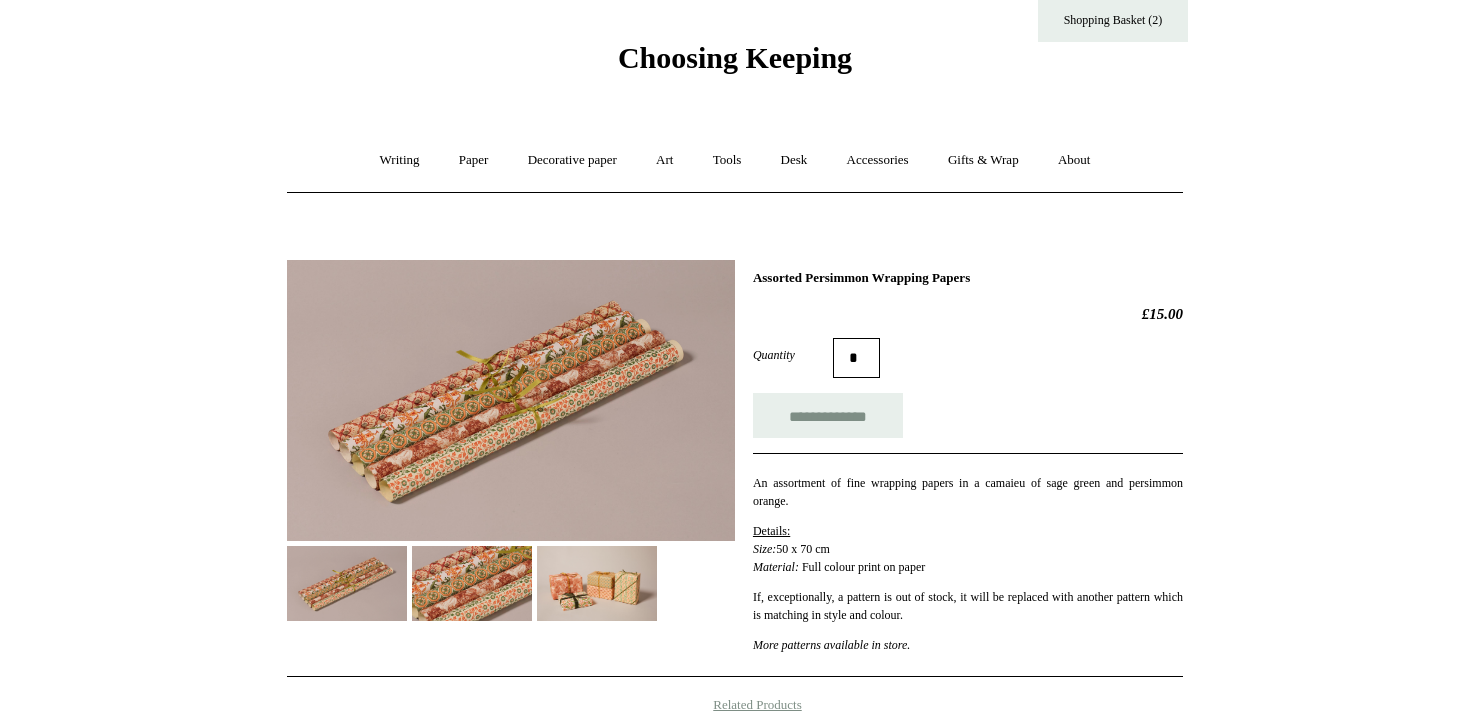 scroll, scrollTop: 55, scrollLeft: 0, axis: vertical 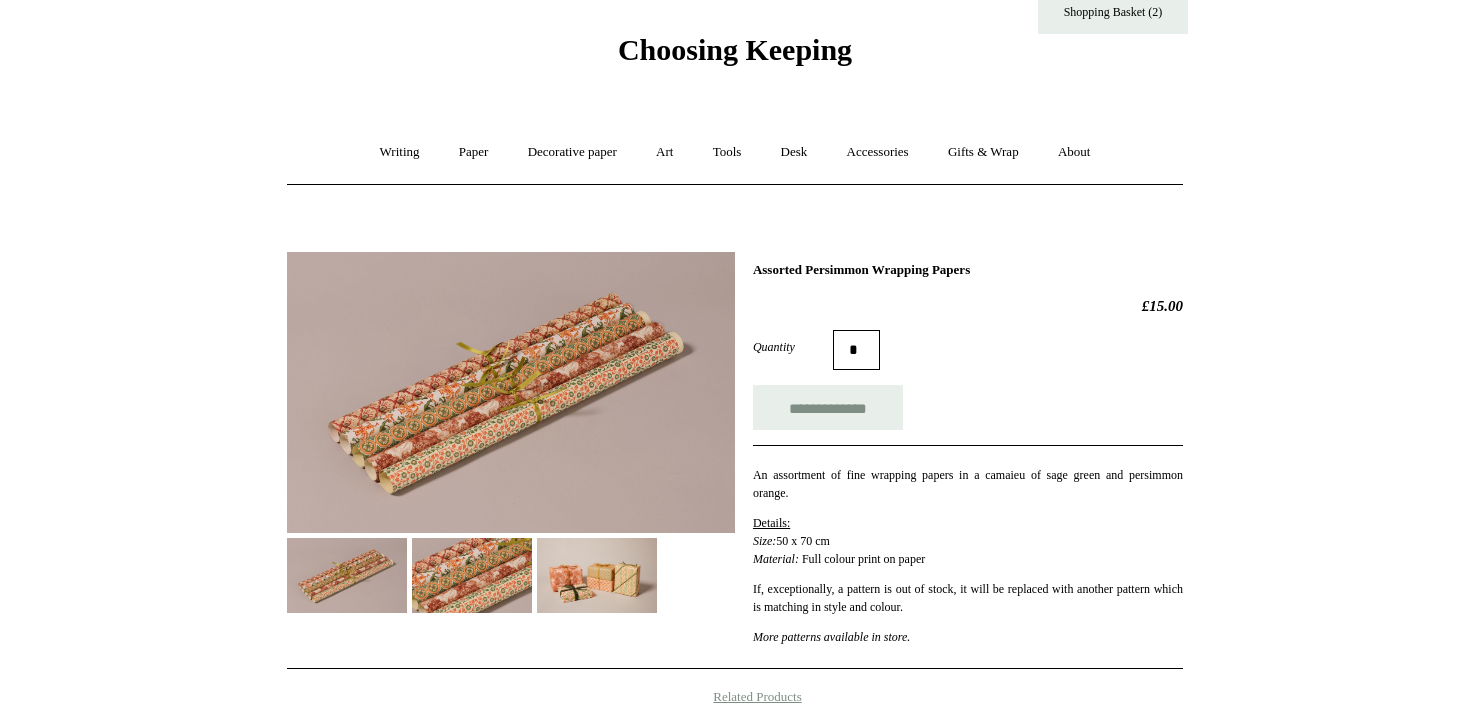 click at bounding box center [511, 392] 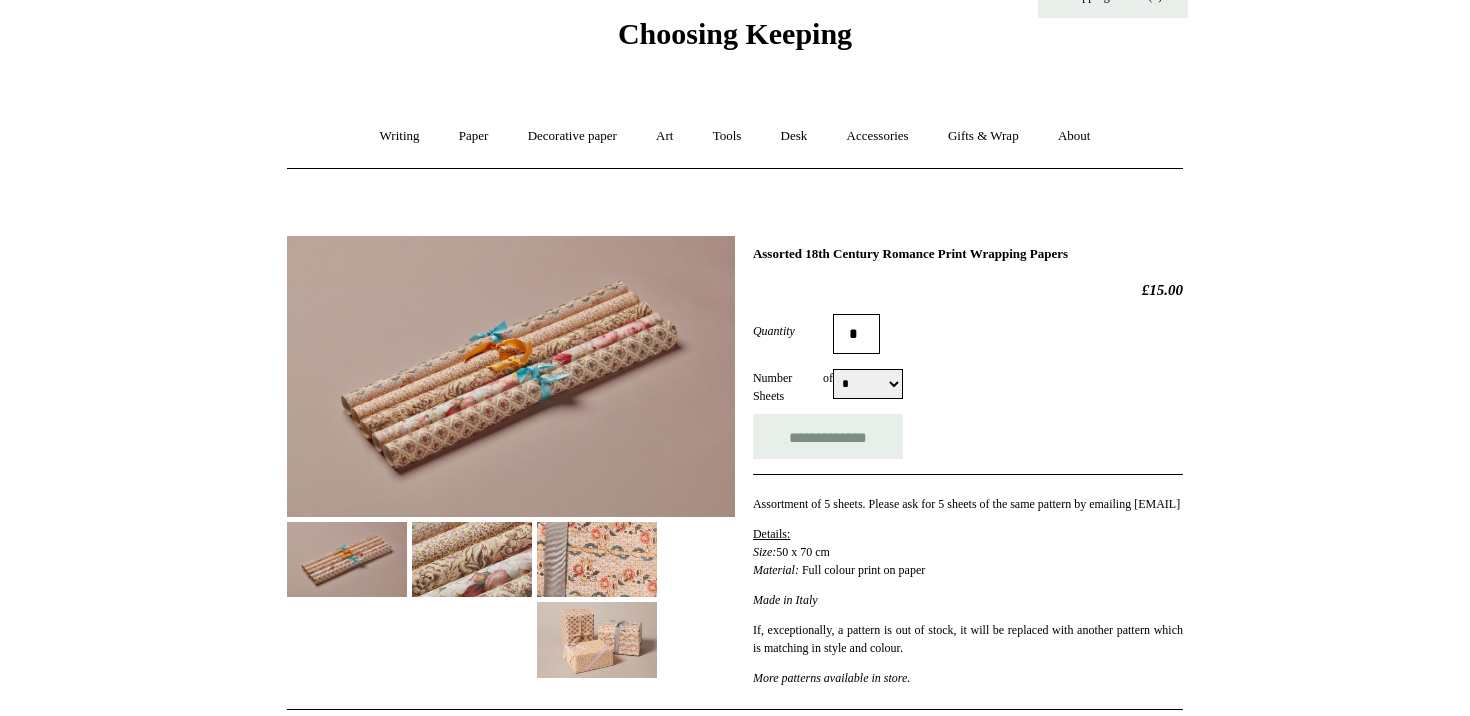 scroll, scrollTop: 73, scrollLeft: 0, axis: vertical 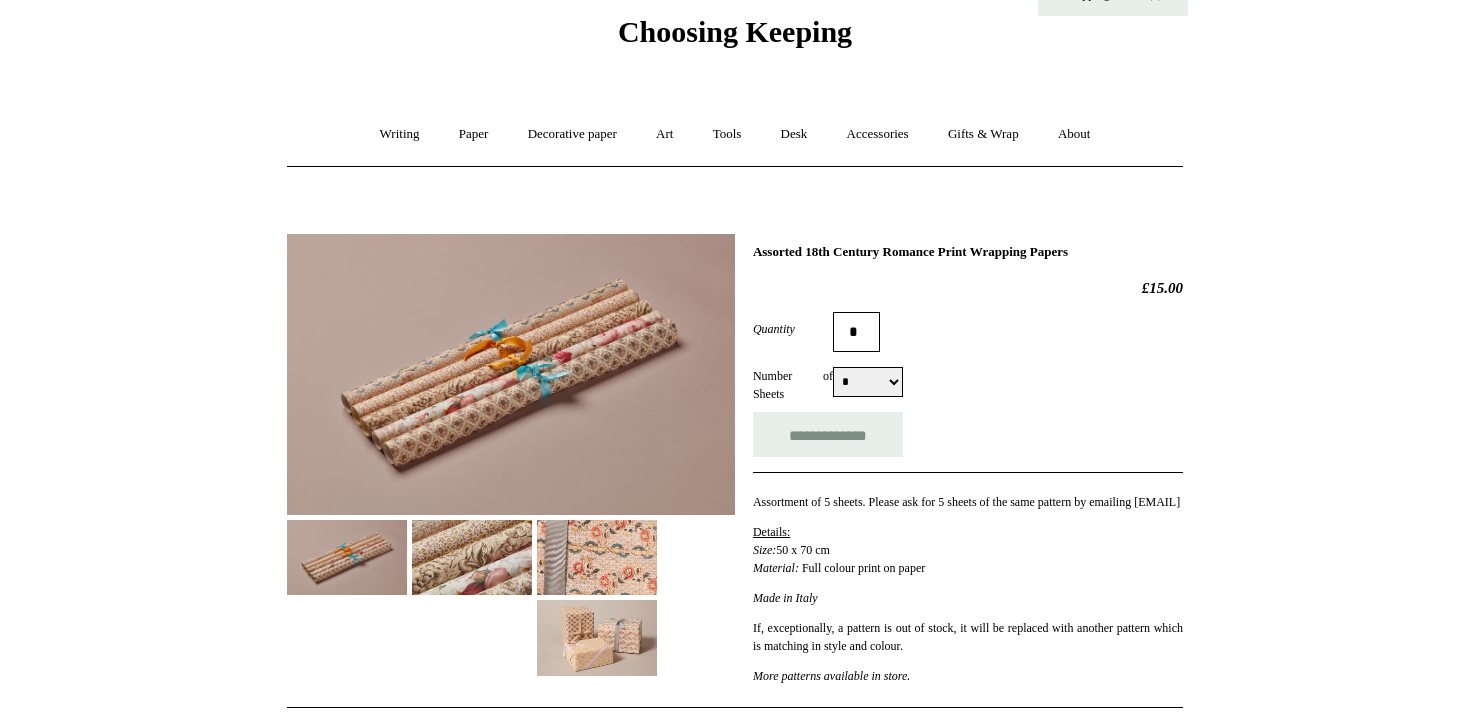 click at bounding box center (472, 557) 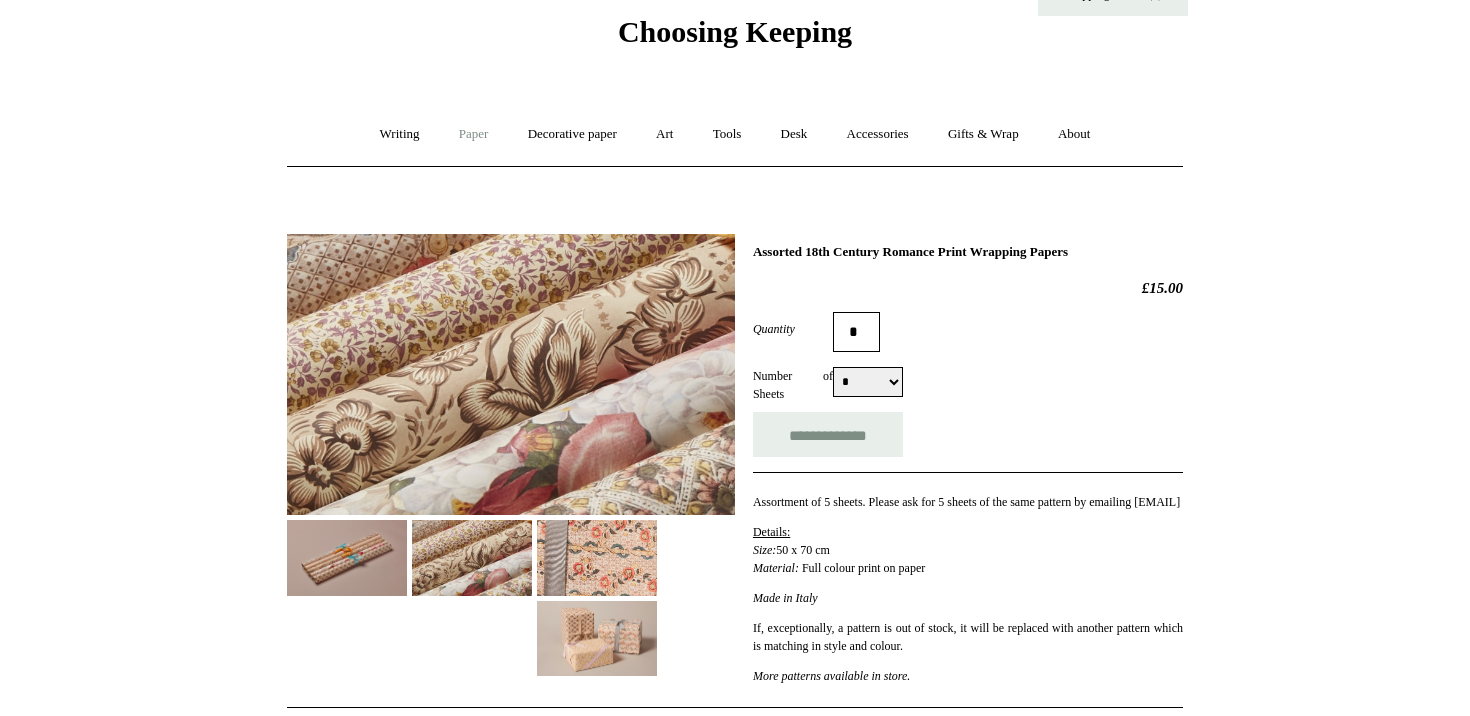 click on "Paper +" at bounding box center (474, 134) 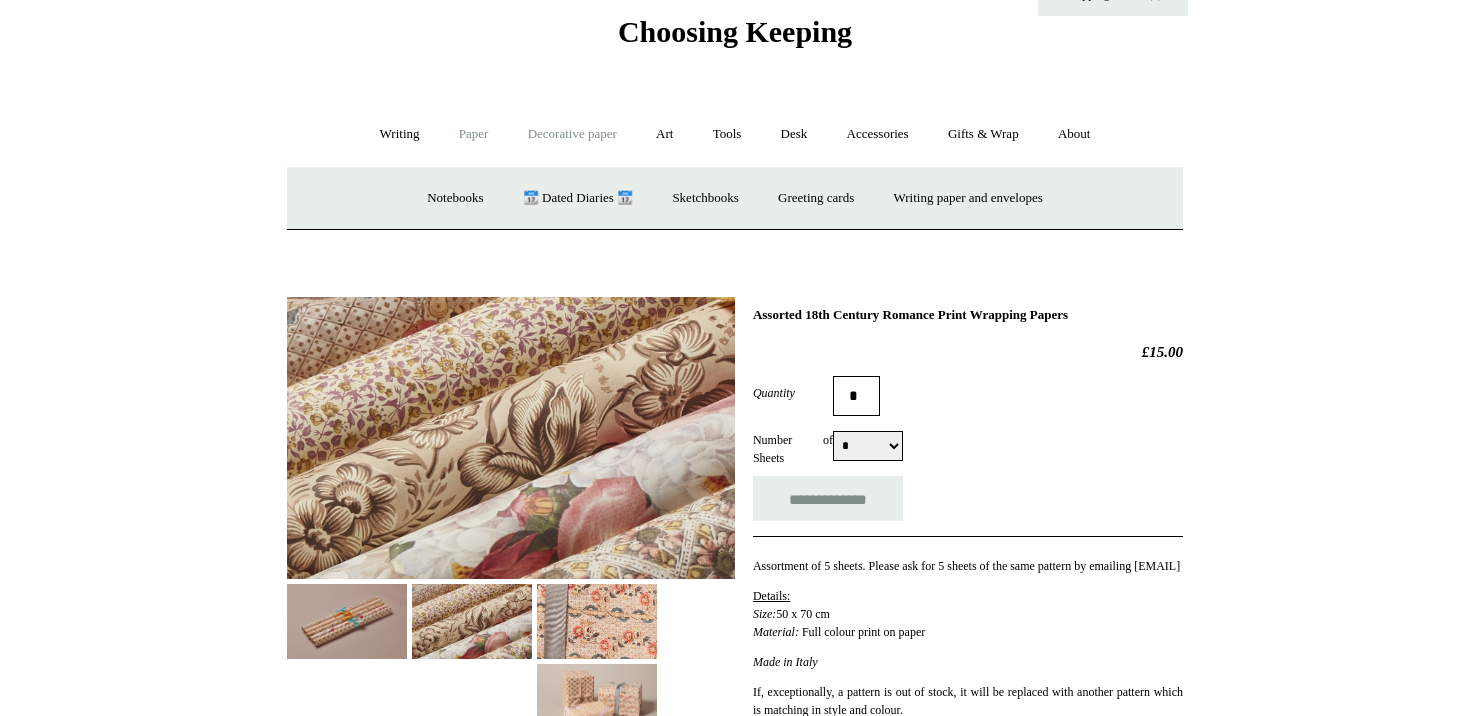 click on "Decorative paper +" at bounding box center [572, 134] 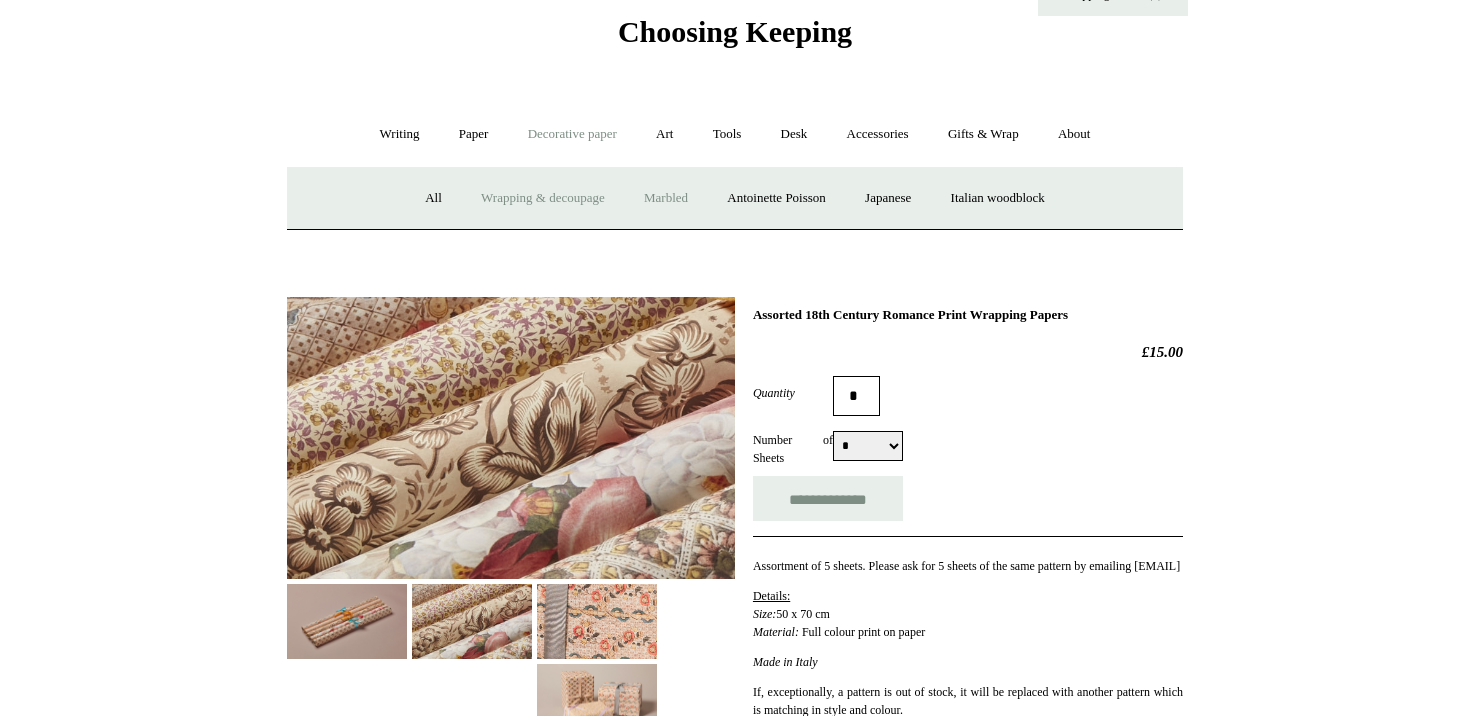 click on "Marbled" at bounding box center [666, 198] 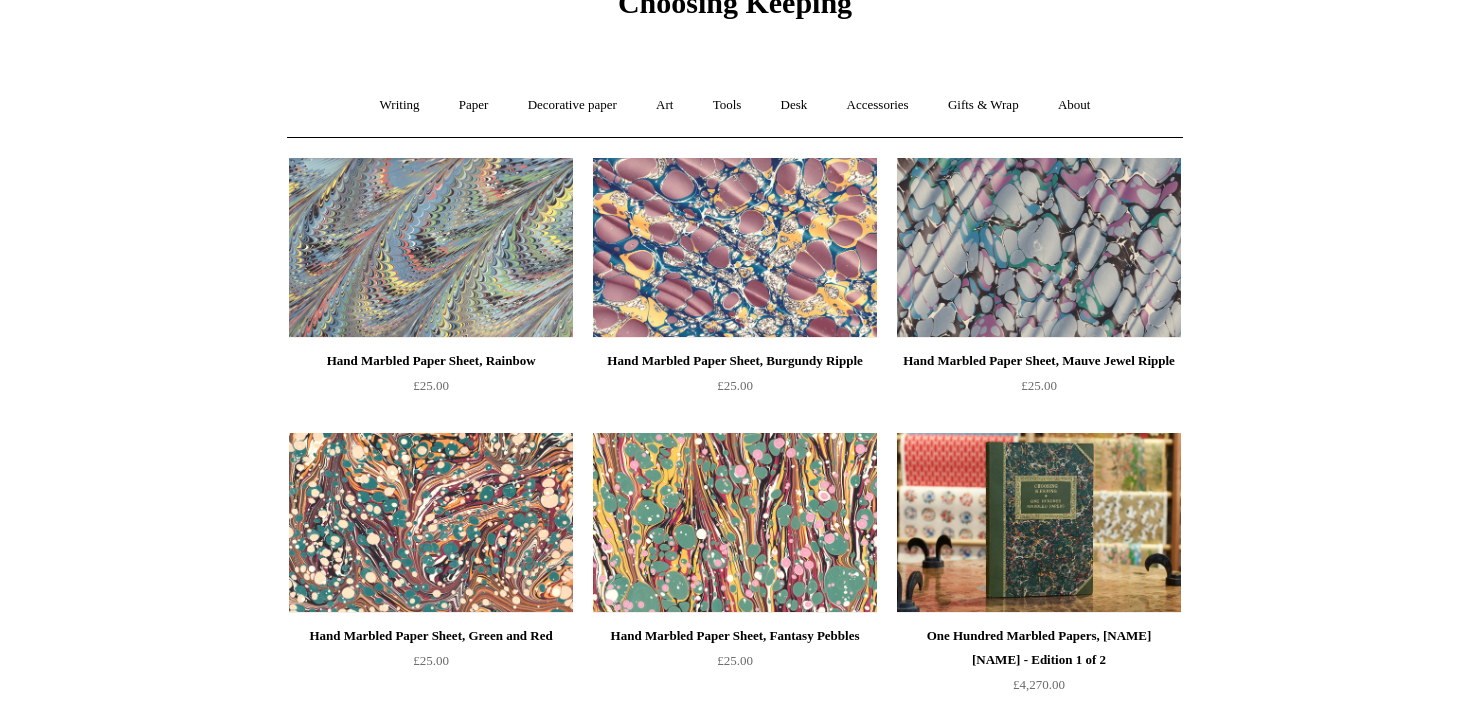scroll, scrollTop: 63, scrollLeft: 0, axis: vertical 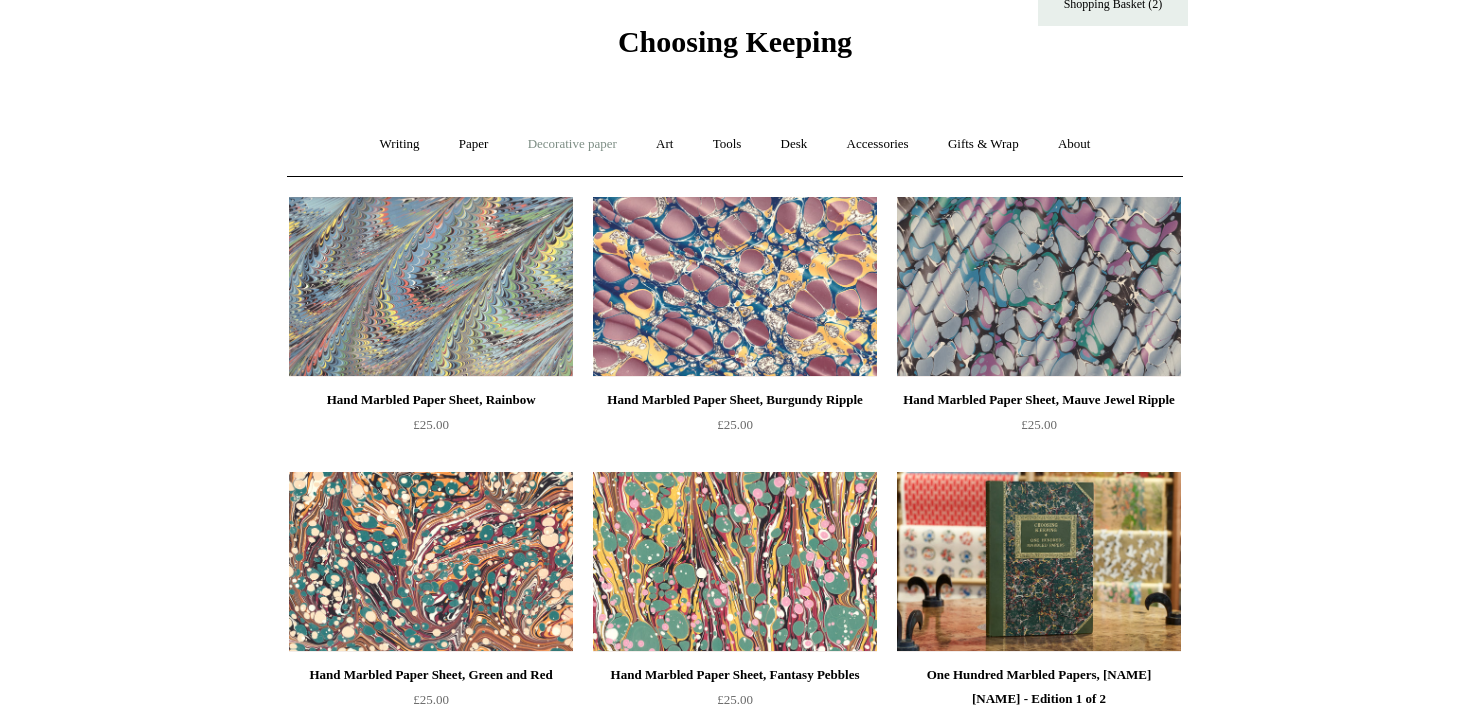 click on "Decorative paper +" at bounding box center [572, 144] 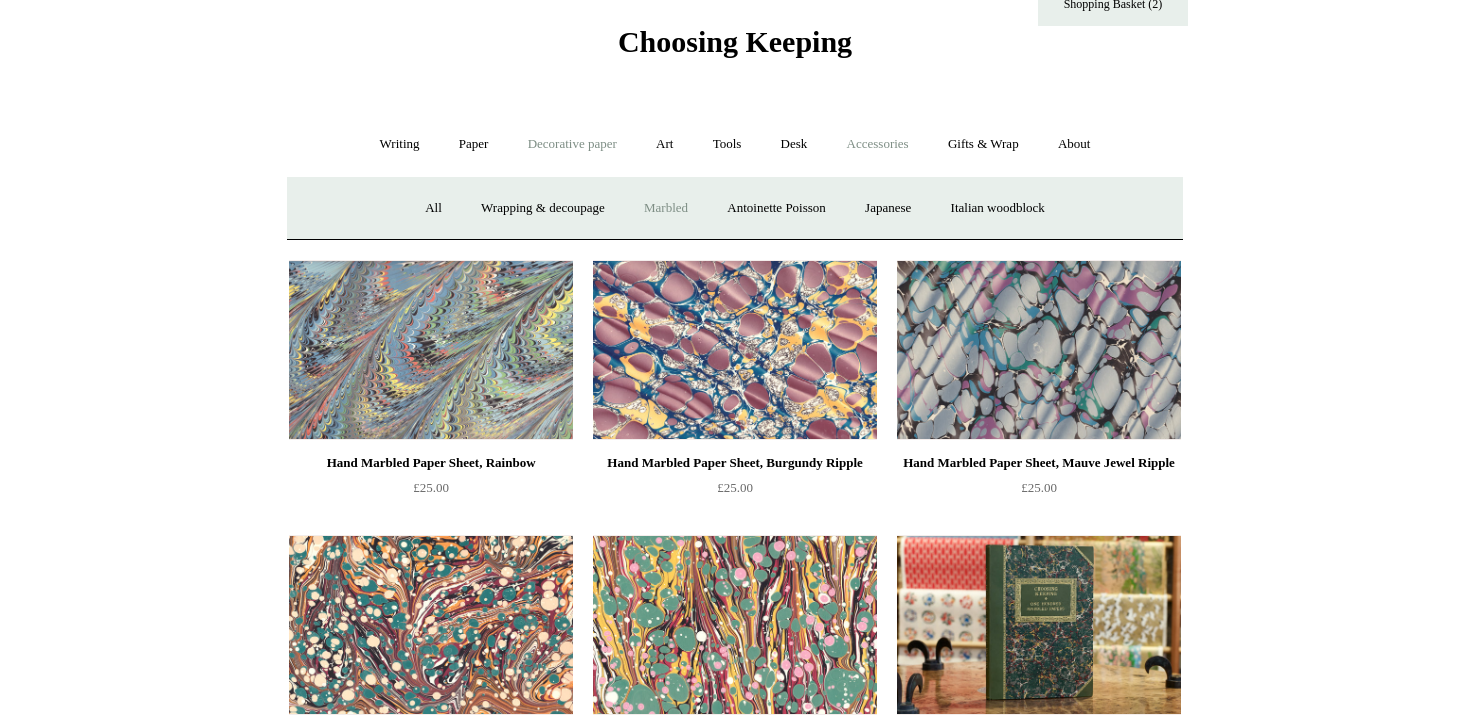 click on "Accessories +" at bounding box center (878, 144) 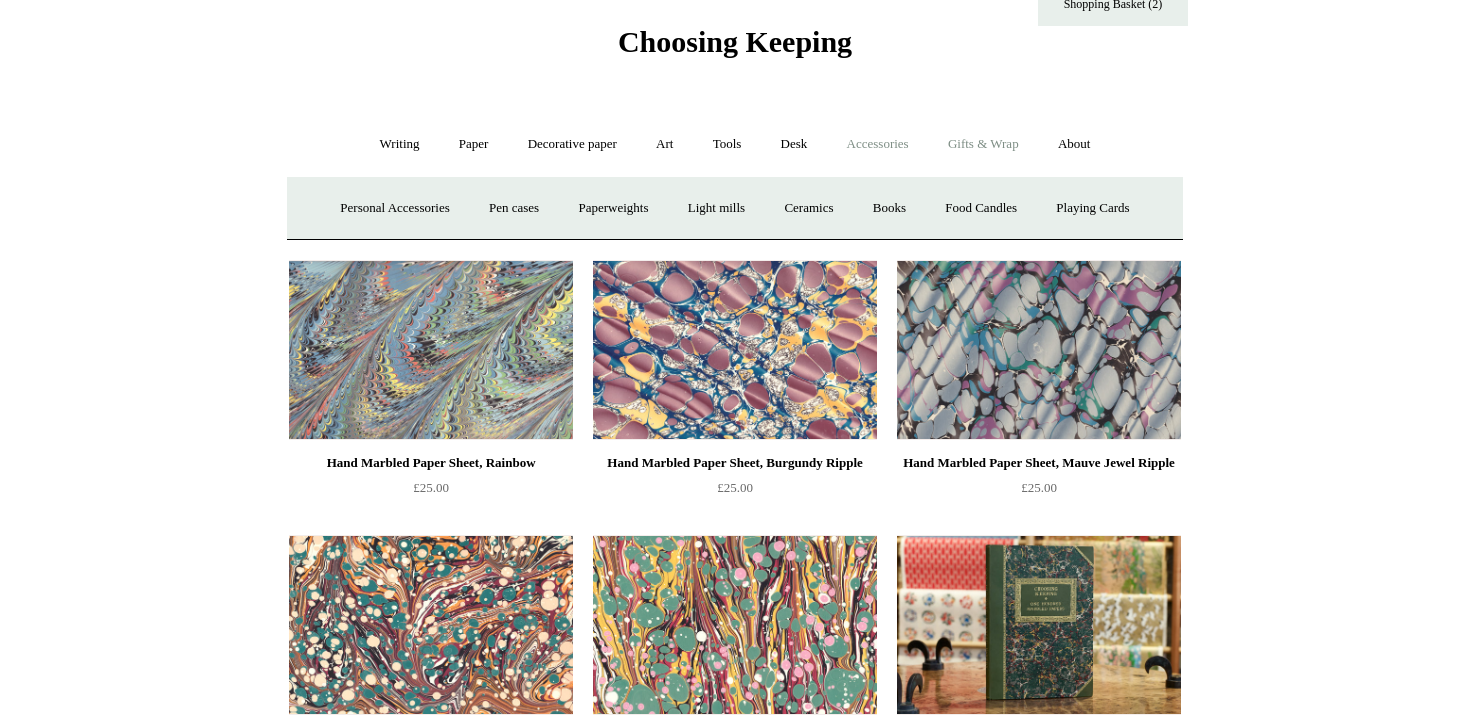 click on "Gifts & Wrap +" at bounding box center (983, 144) 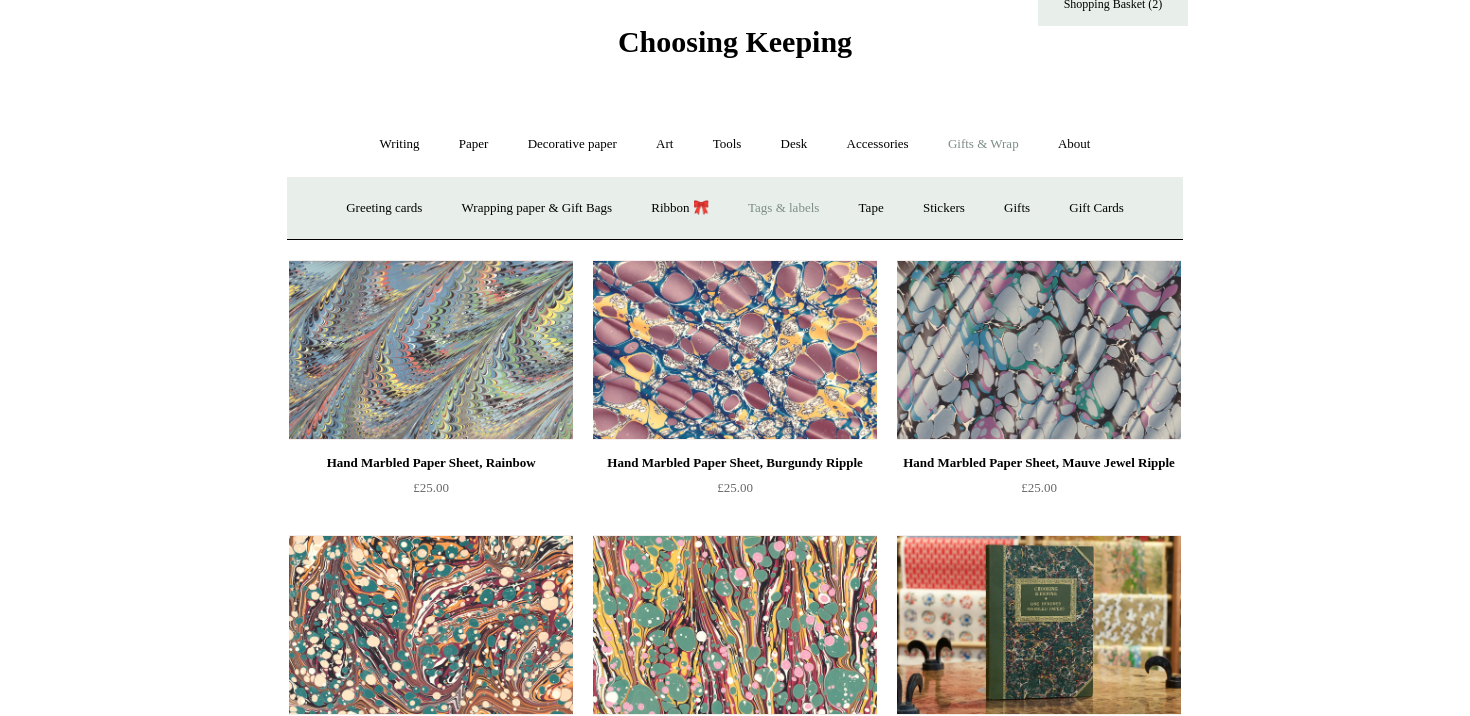 click on "Tags & labels" at bounding box center (783, 208) 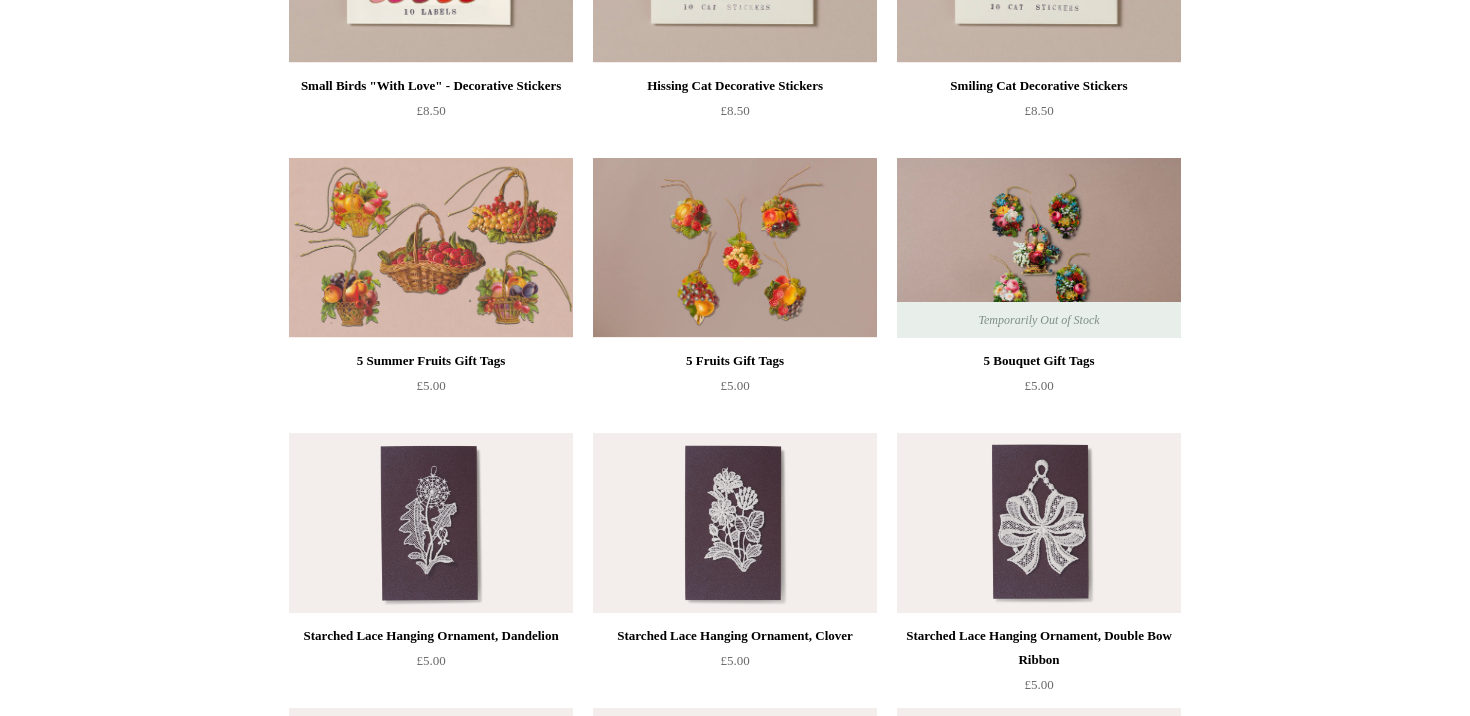 scroll, scrollTop: 0, scrollLeft: 0, axis: both 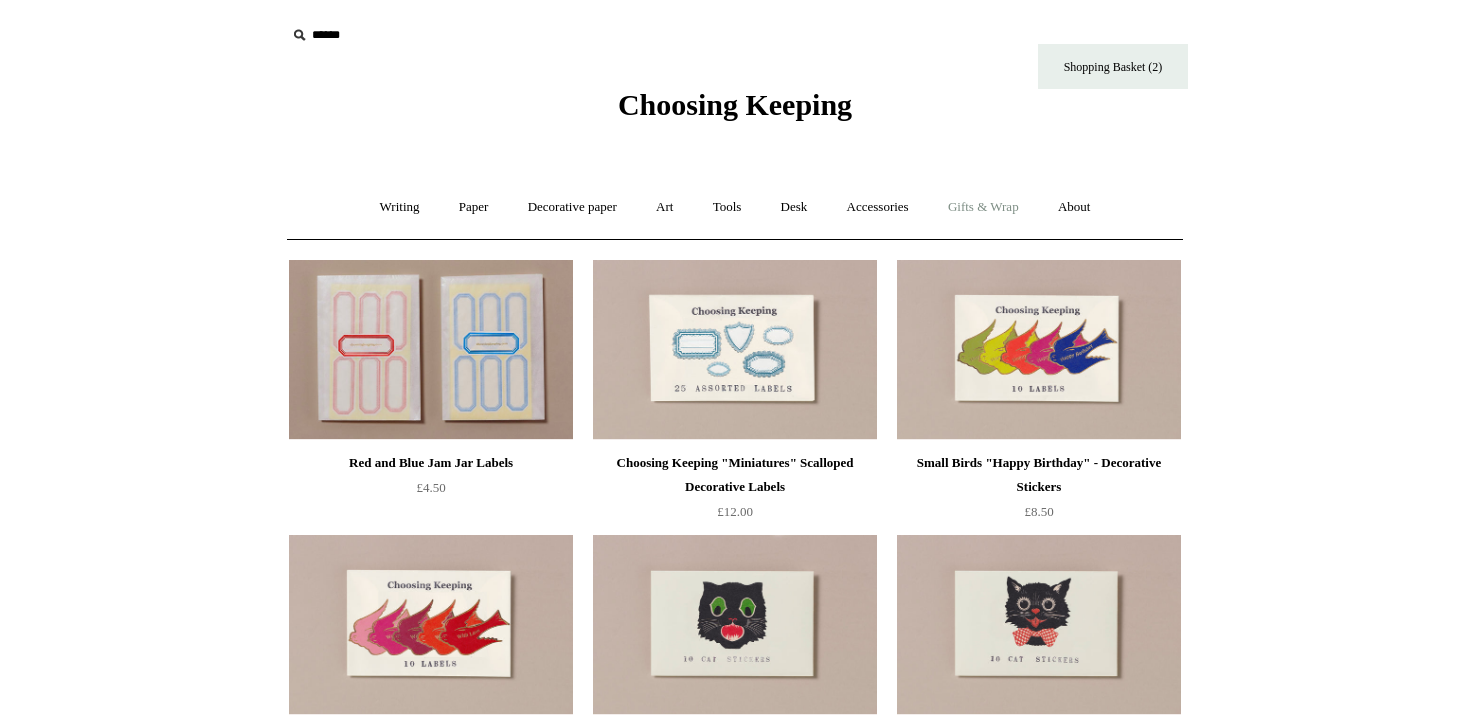 click on "Gifts & Wrap +" at bounding box center [983, 207] 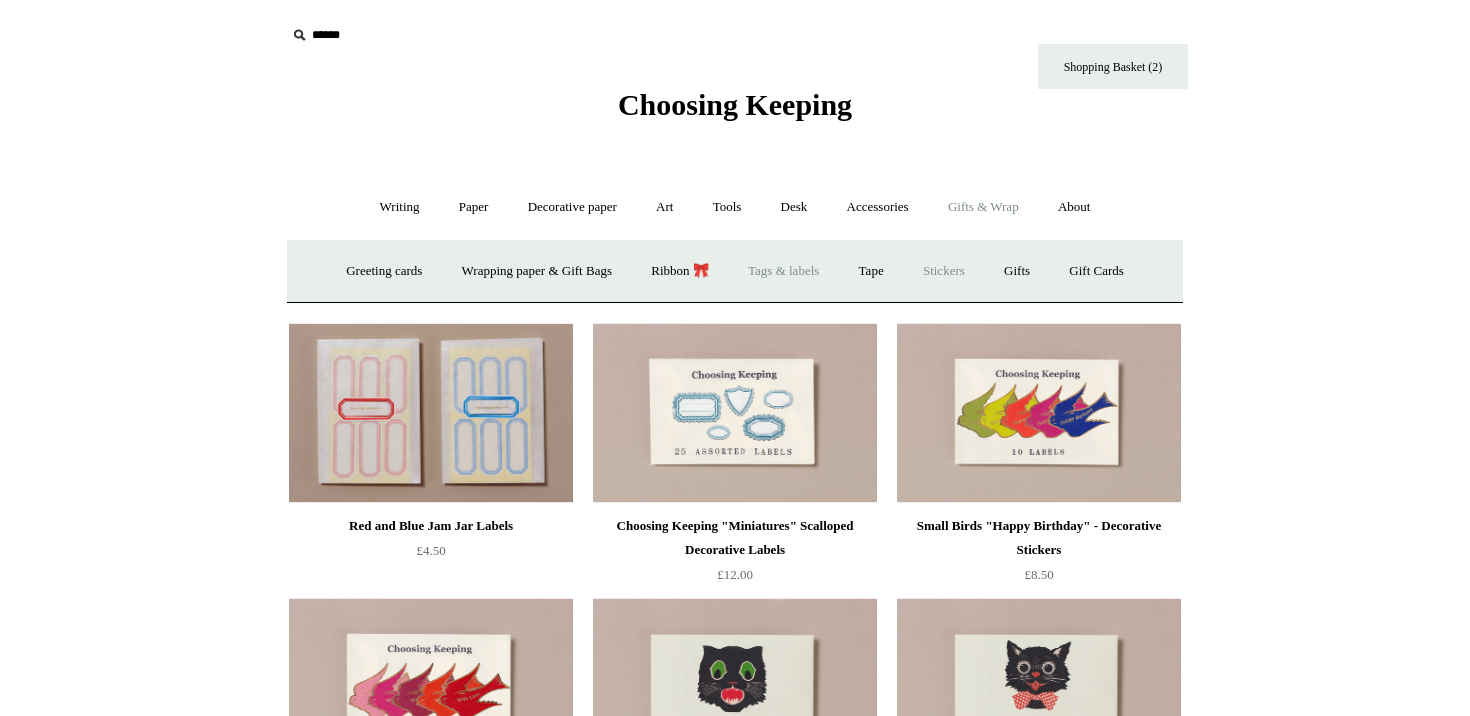 click on "Stickers" at bounding box center (944, 271) 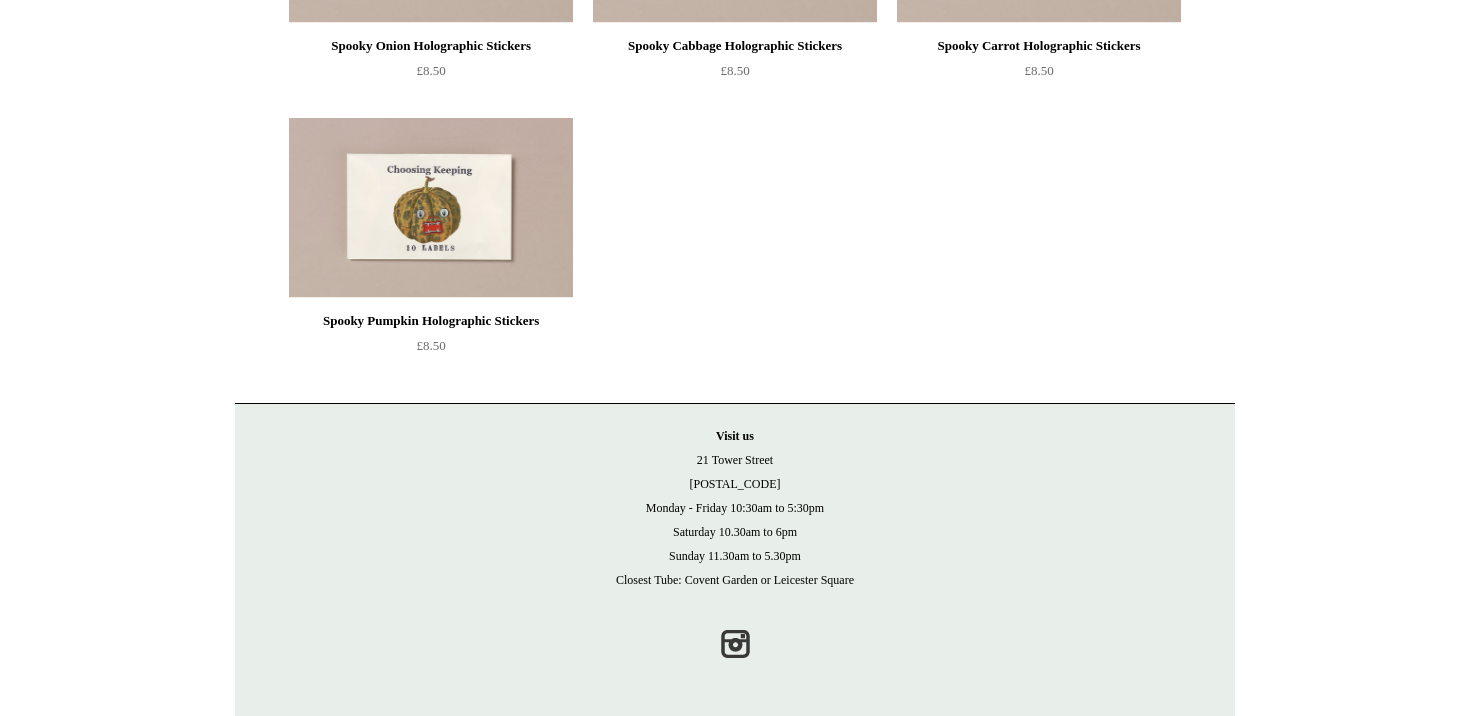 scroll, scrollTop: 0, scrollLeft: 0, axis: both 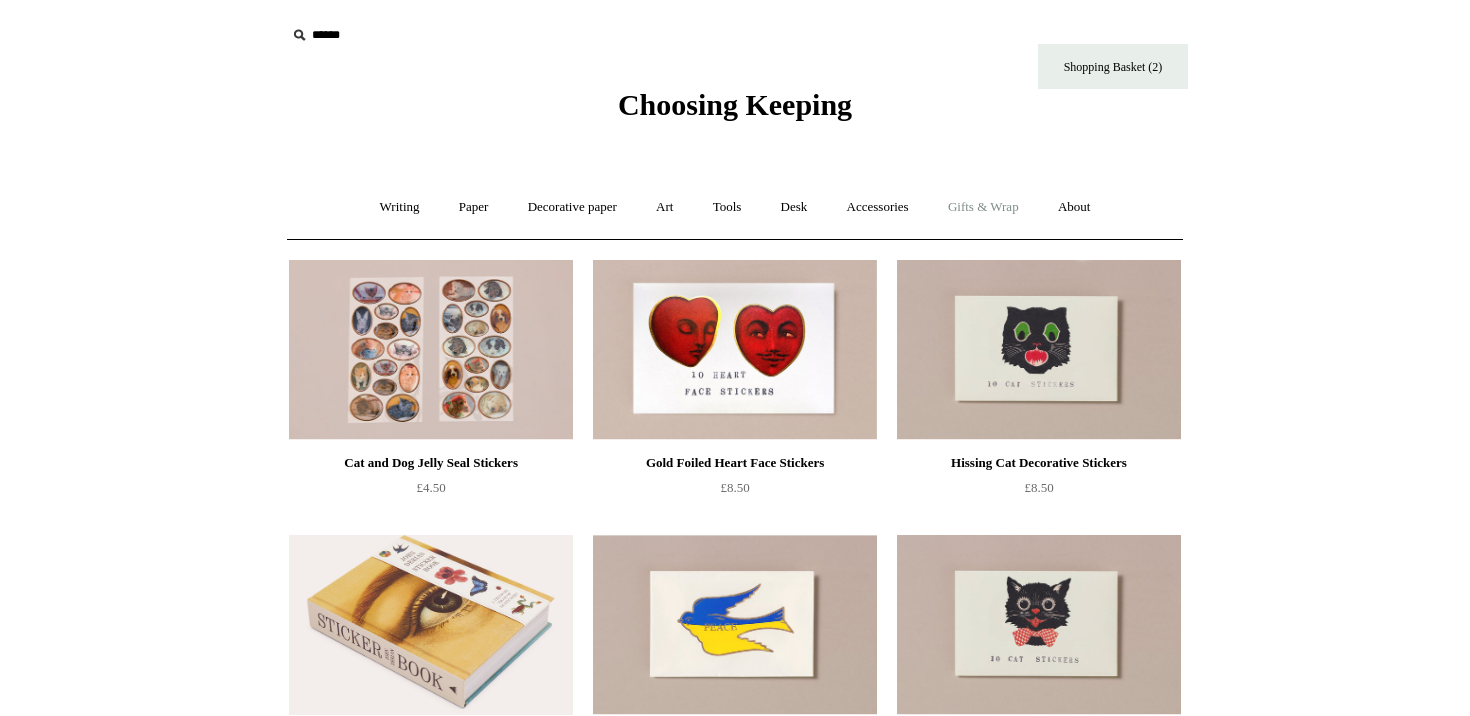 click on "Gifts & Wrap +" at bounding box center [983, 207] 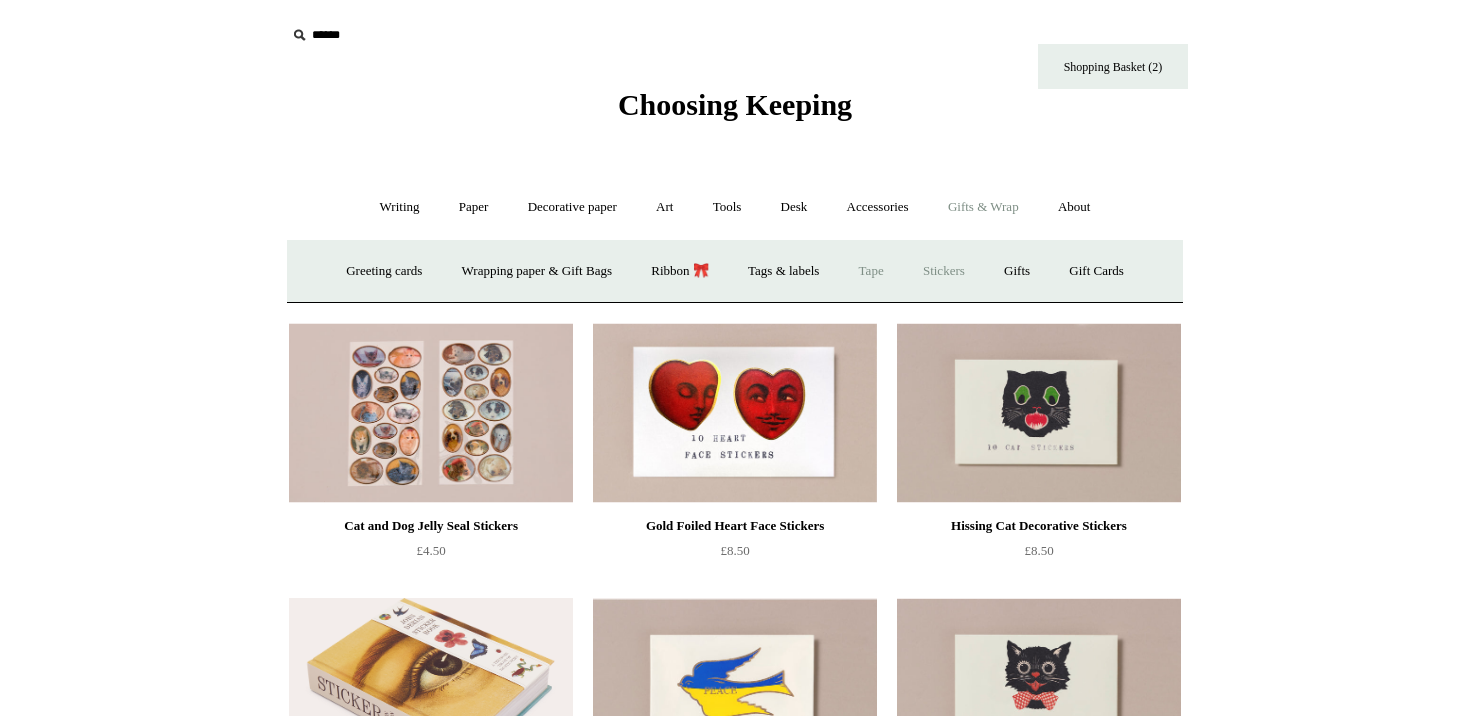 click on "Tape" at bounding box center [871, 271] 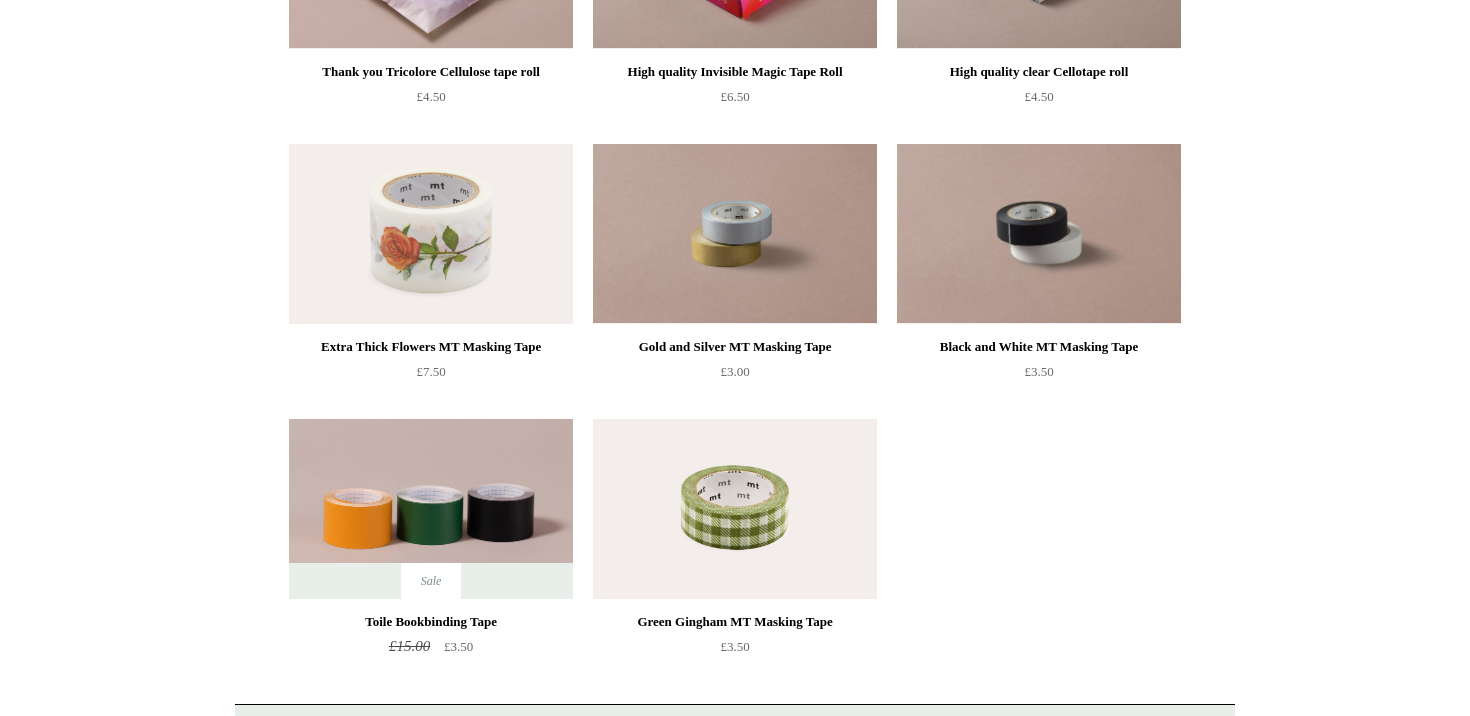 scroll, scrollTop: 0, scrollLeft: 0, axis: both 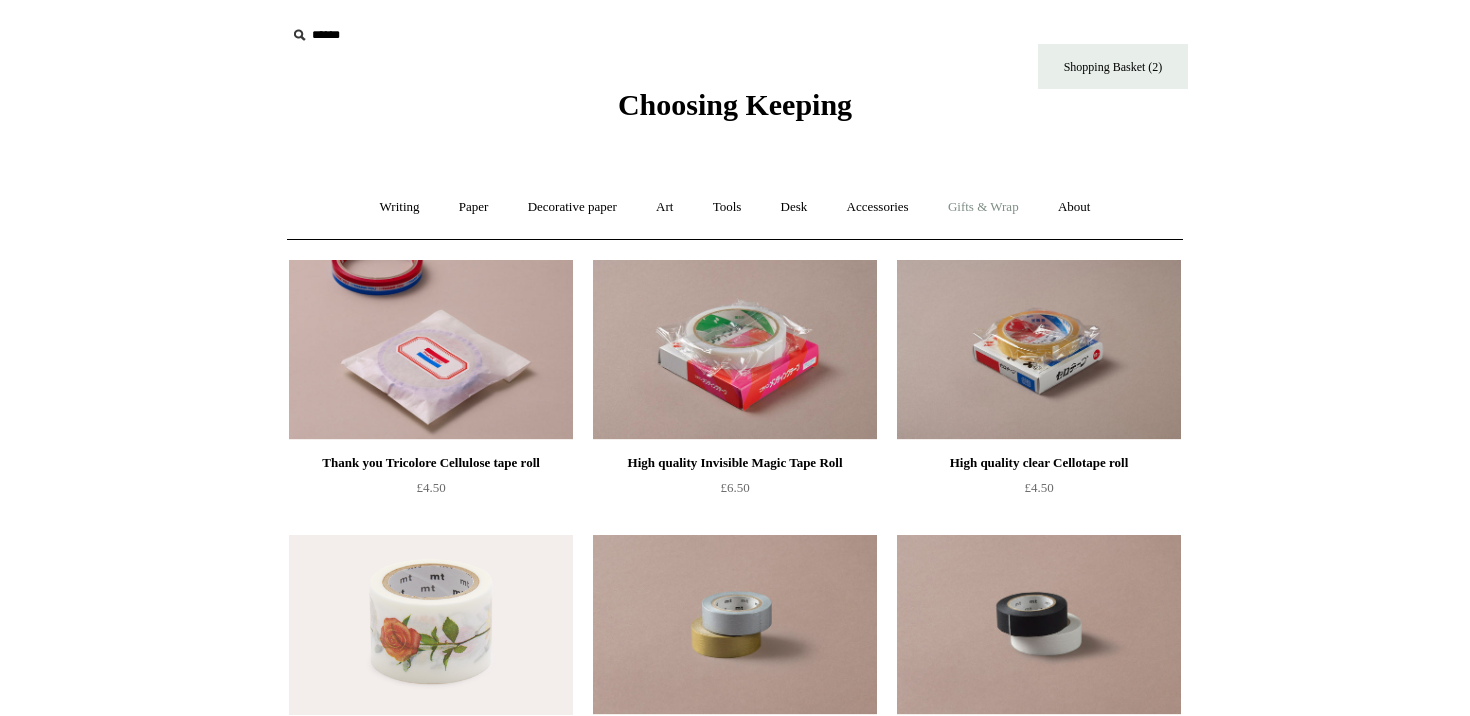 click on "Gifts & Wrap +" at bounding box center (983, 207) 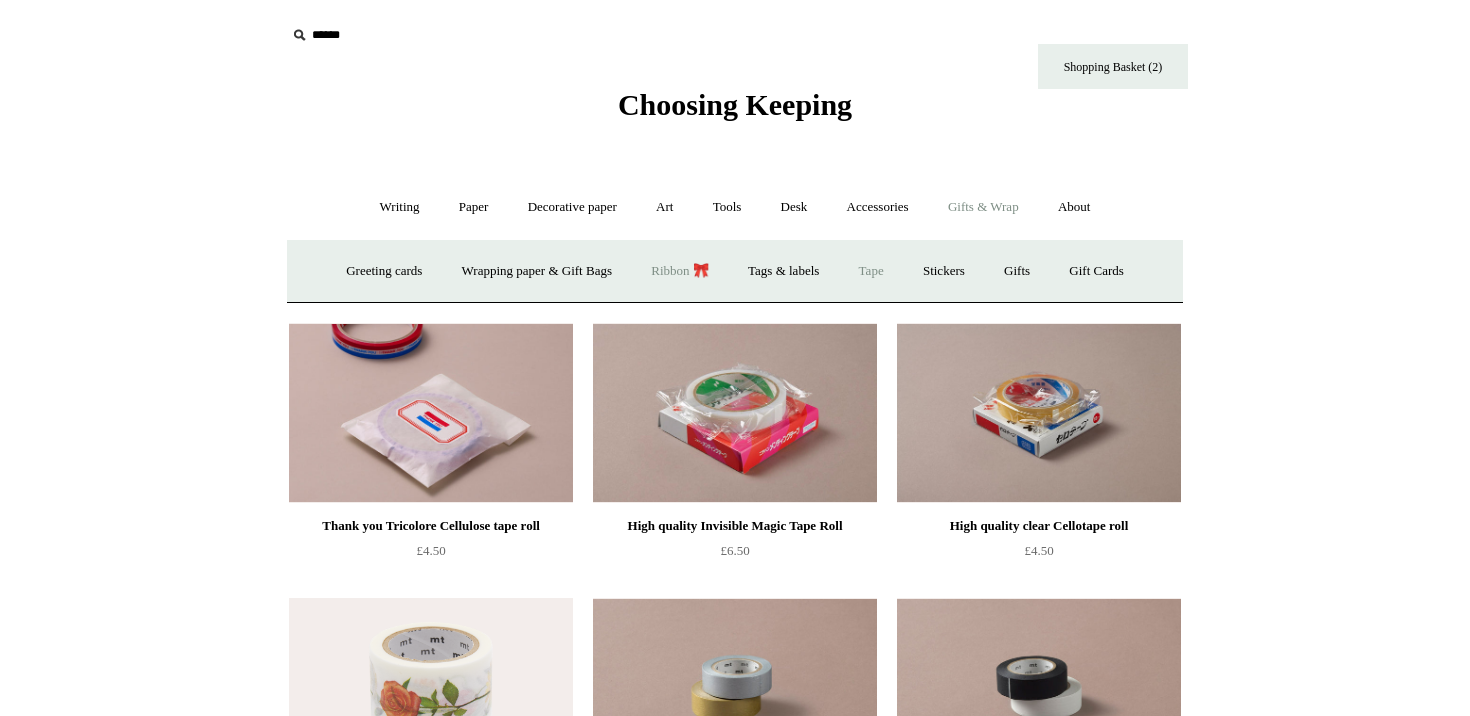 click on "Ribbon 🎀" at bounding box center [680, 271] 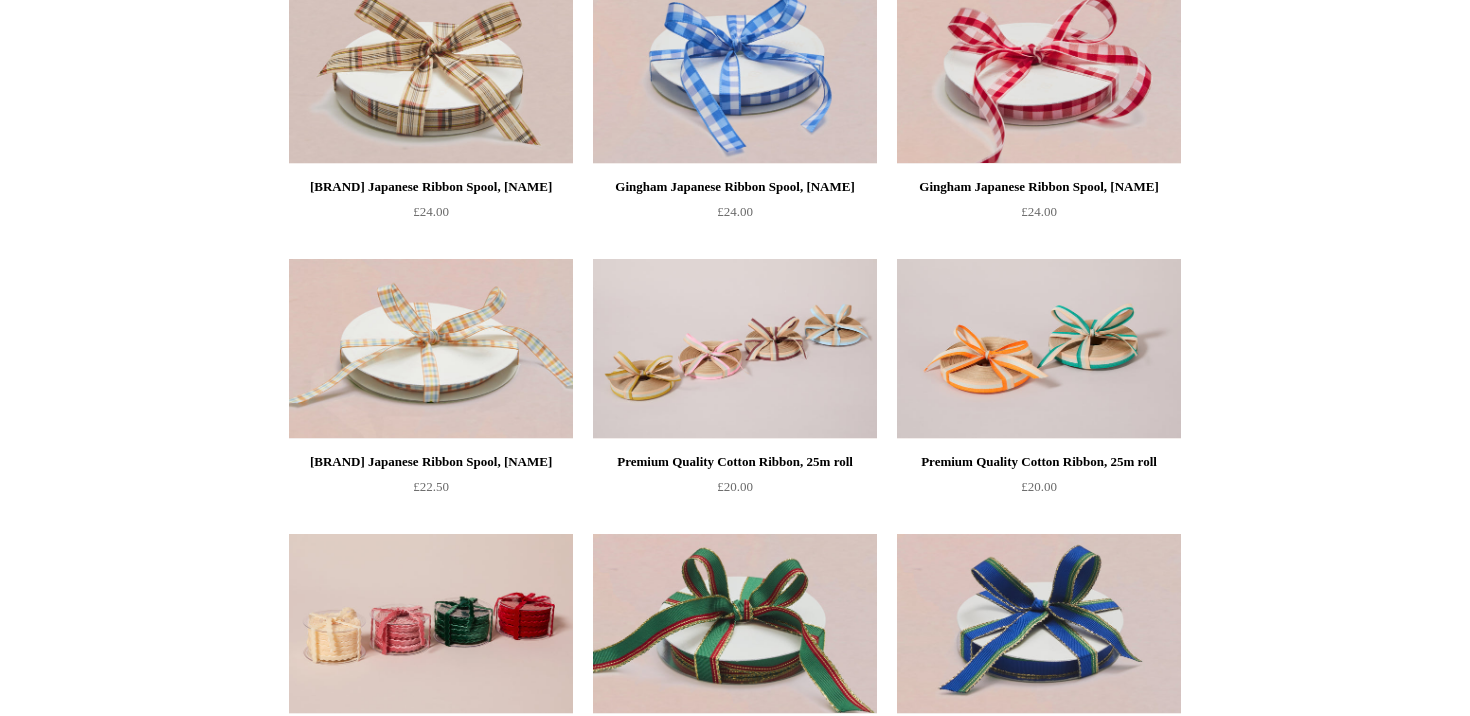 scroll, scrollTop: 0, scrollLeft: 0, axis: both 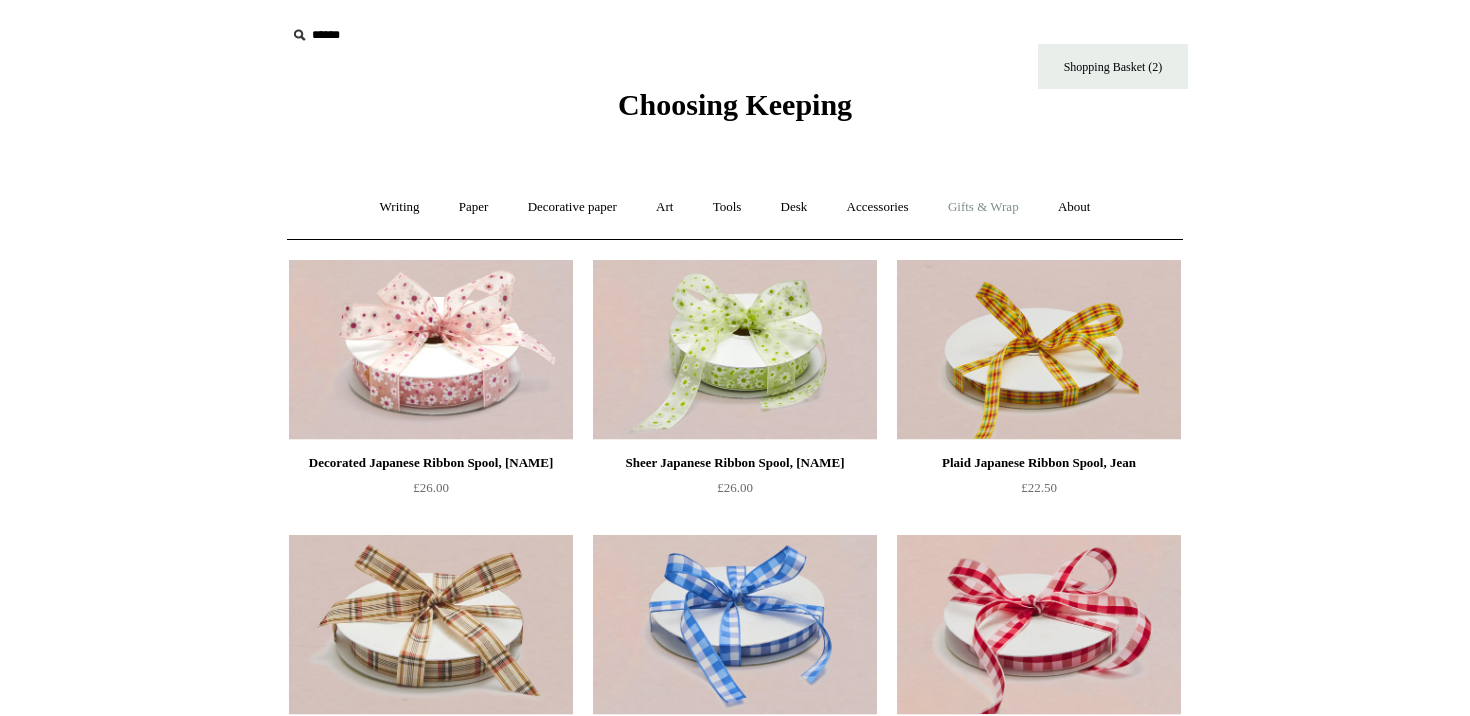 click on "Gifts & Wrap +" at bounding box center (983, 207) 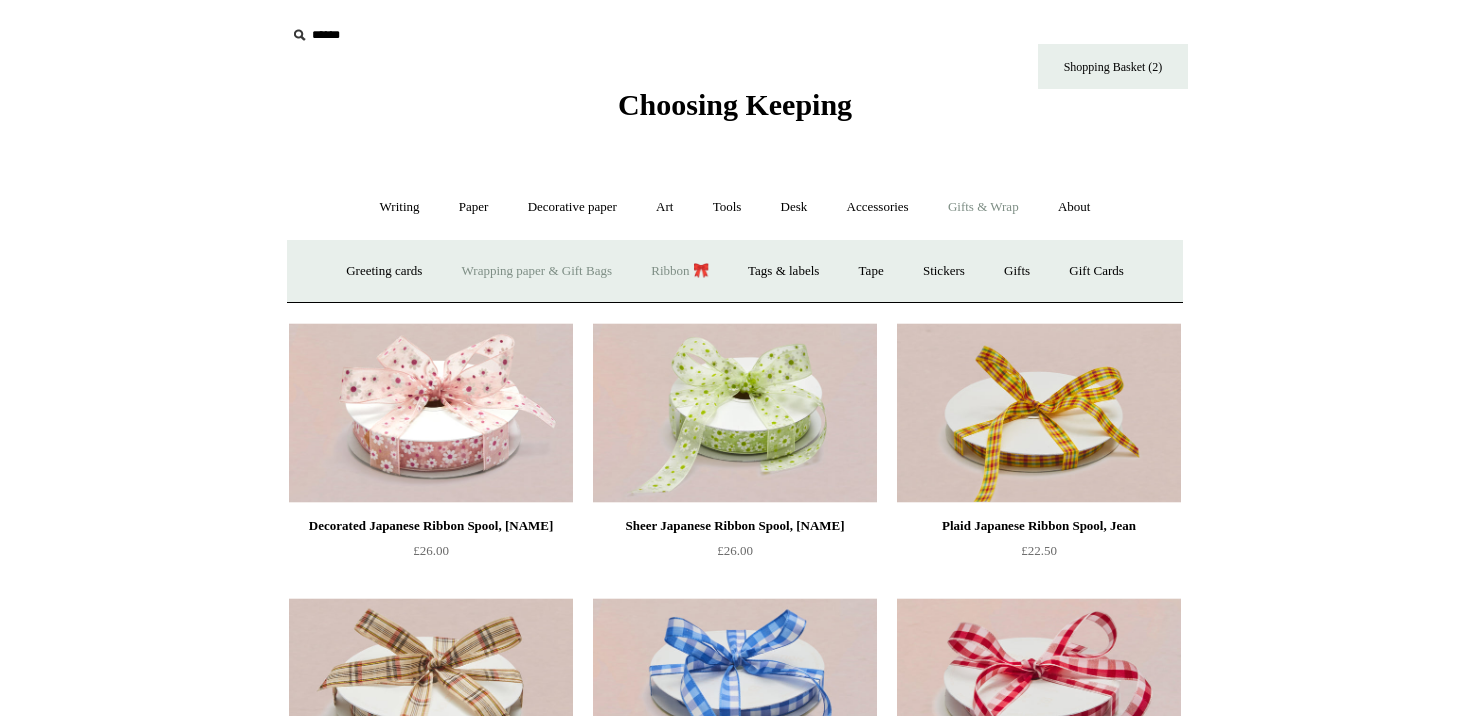 click on "Wrapping paper & Gift Bags" at bounding box center [537, 271] 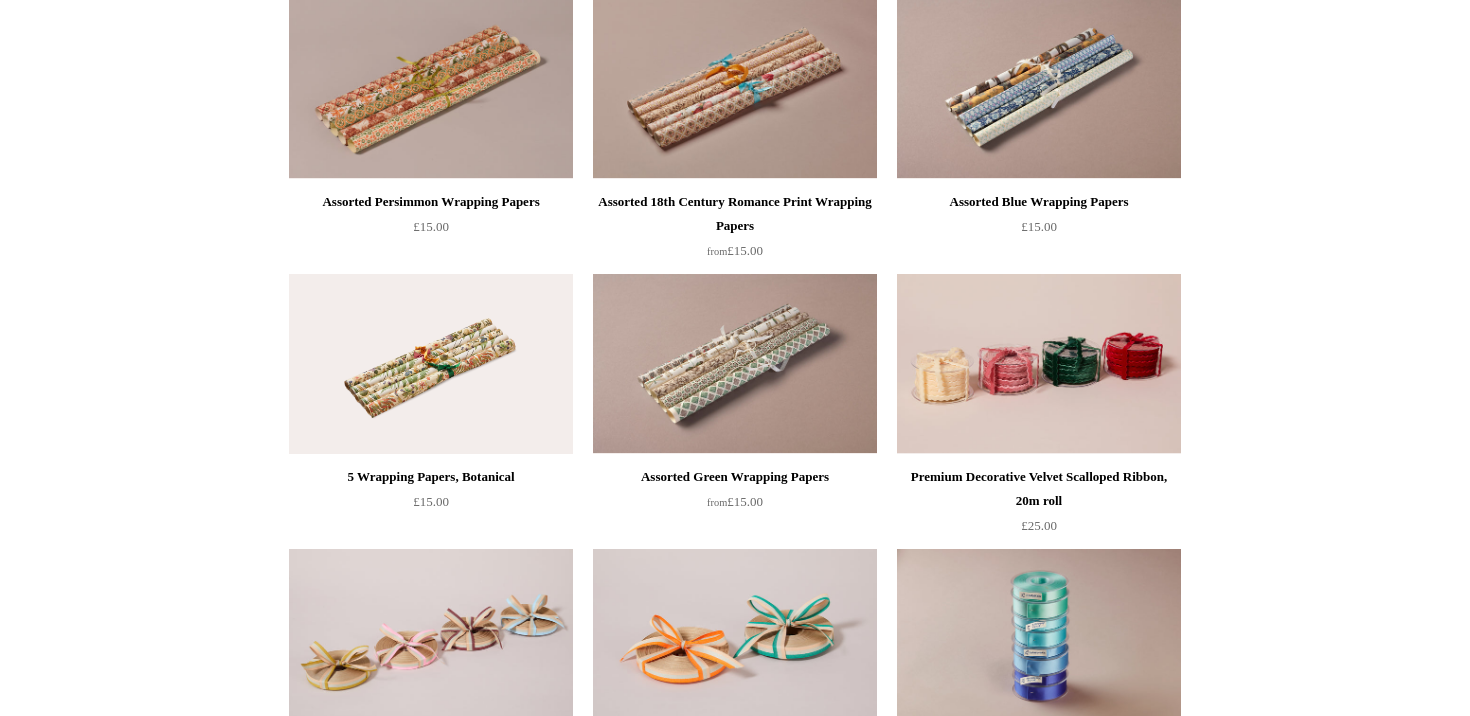 scroll, scrollTop: 0, scrollLeft: 0, axis: both 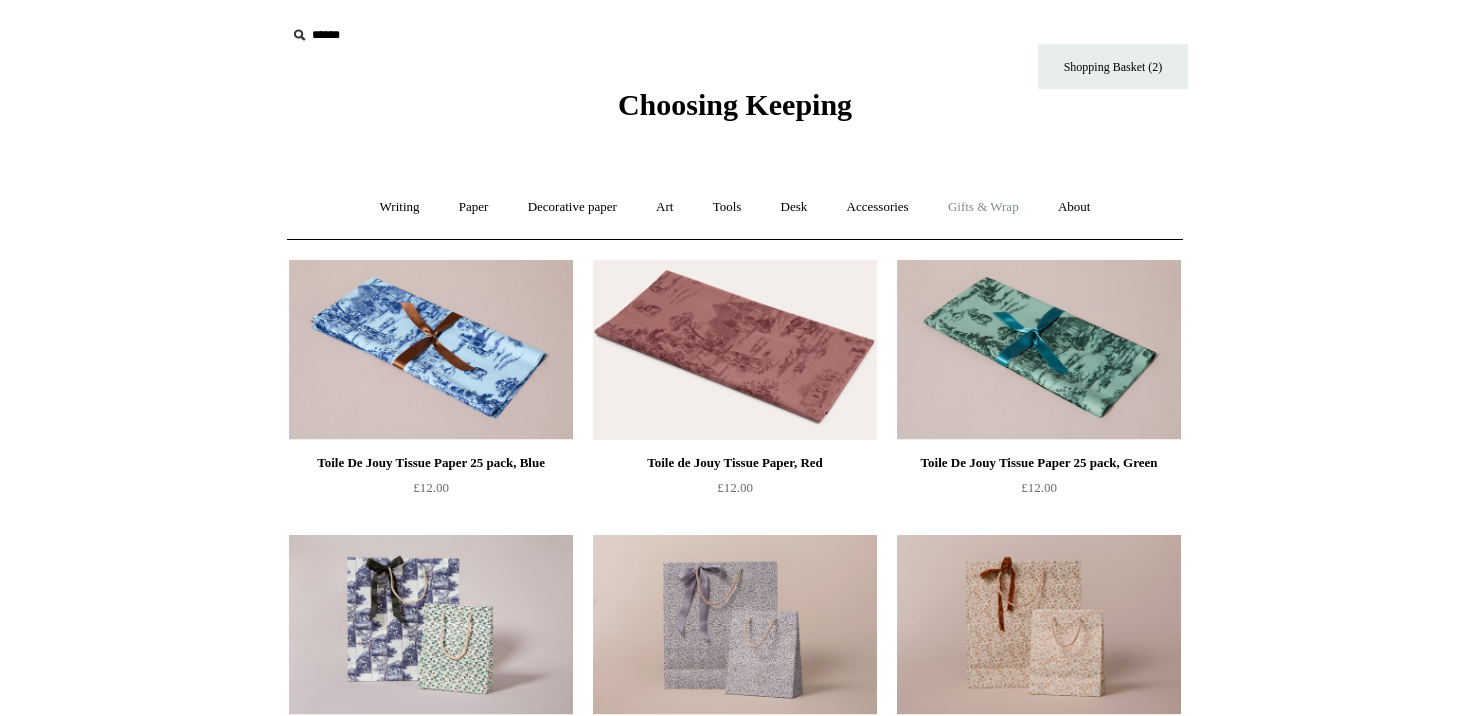 click on "Gifts & Wrap +" at bounding box center [983, 207] 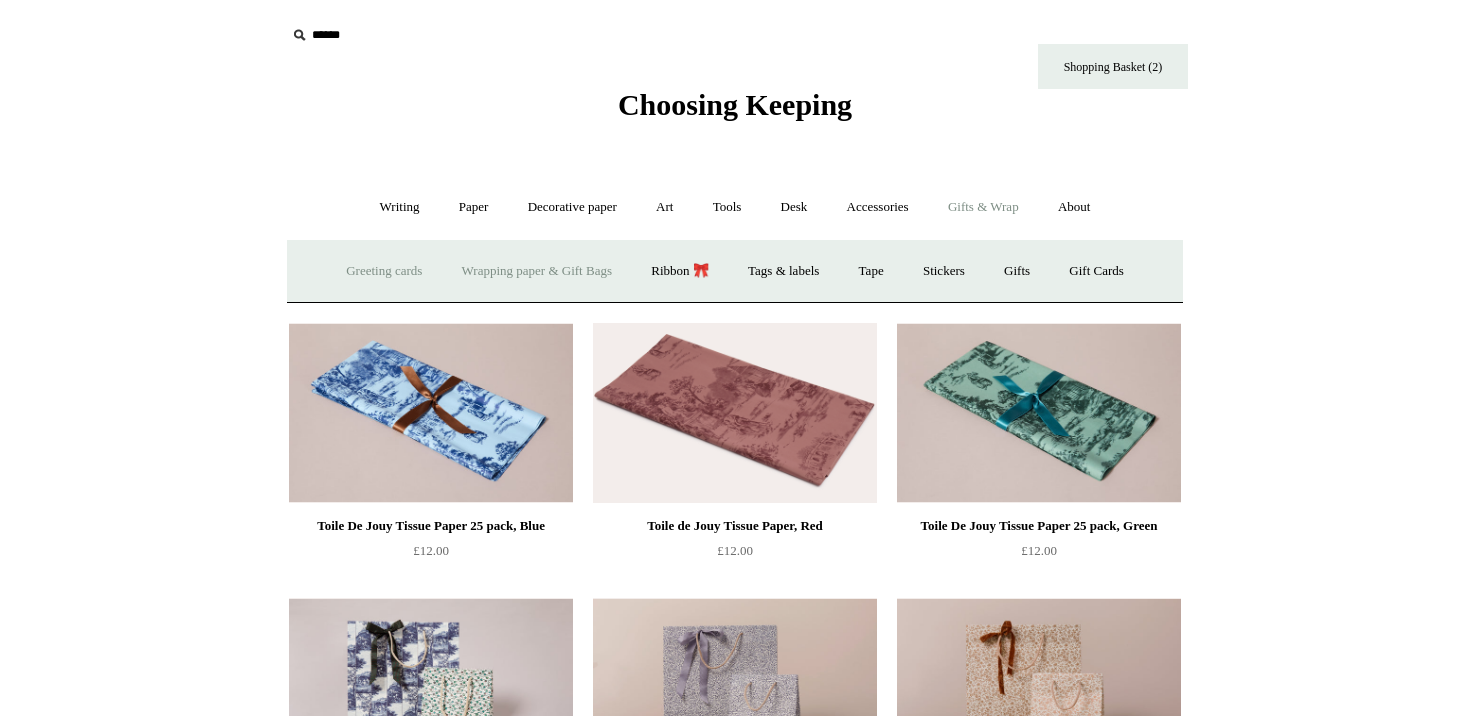 click on "Greeting cards +" at bounding box center [384, 271] 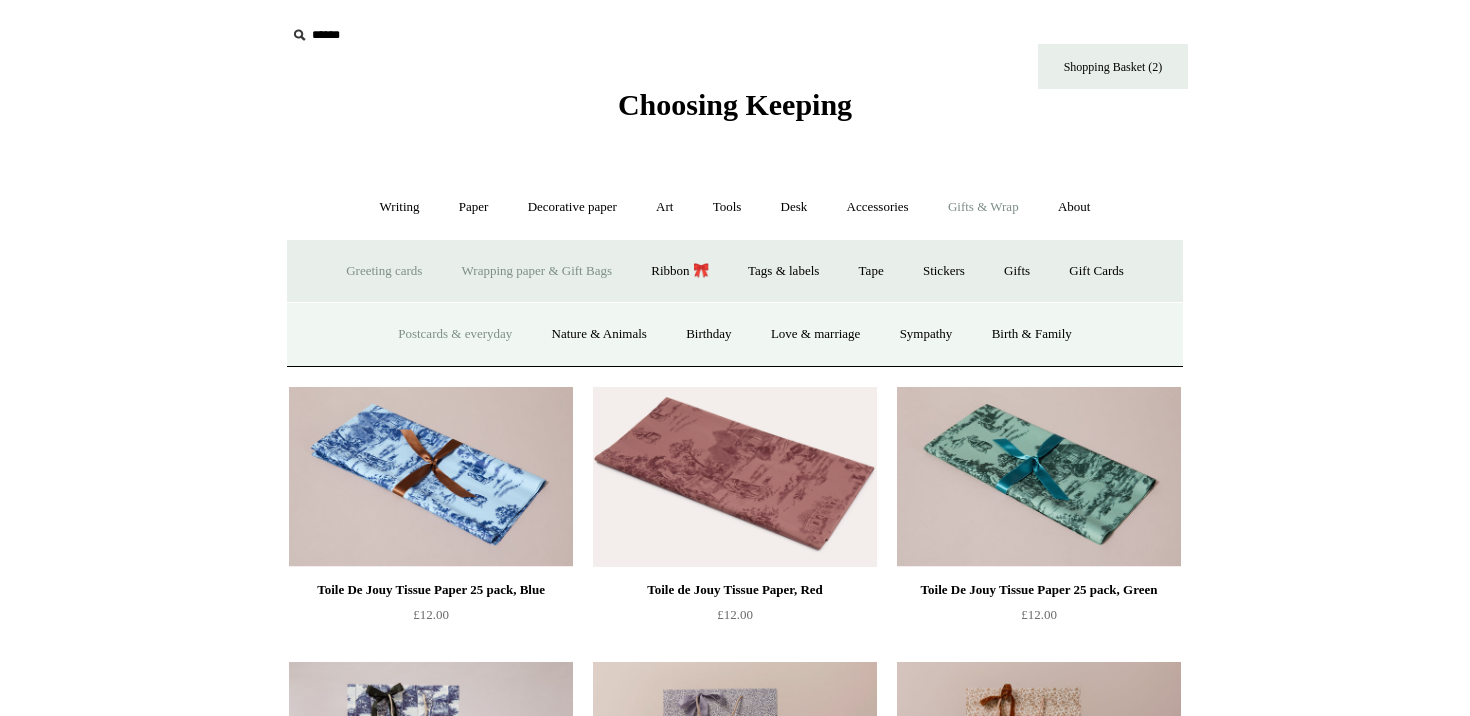 click on "Postcards & everyday" at bounding box center (455, 334) 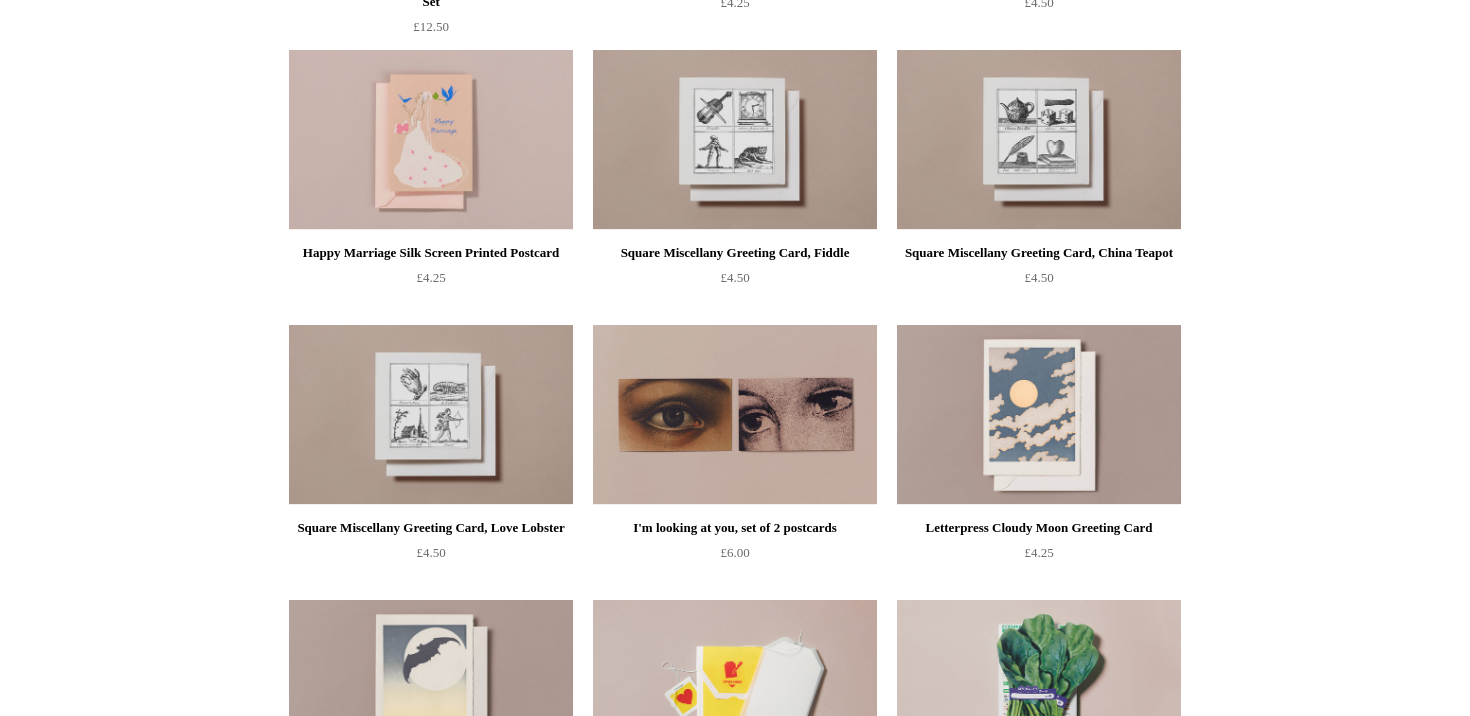 scroll, scrollTop: 0, scrollLeft: 0, axis: both 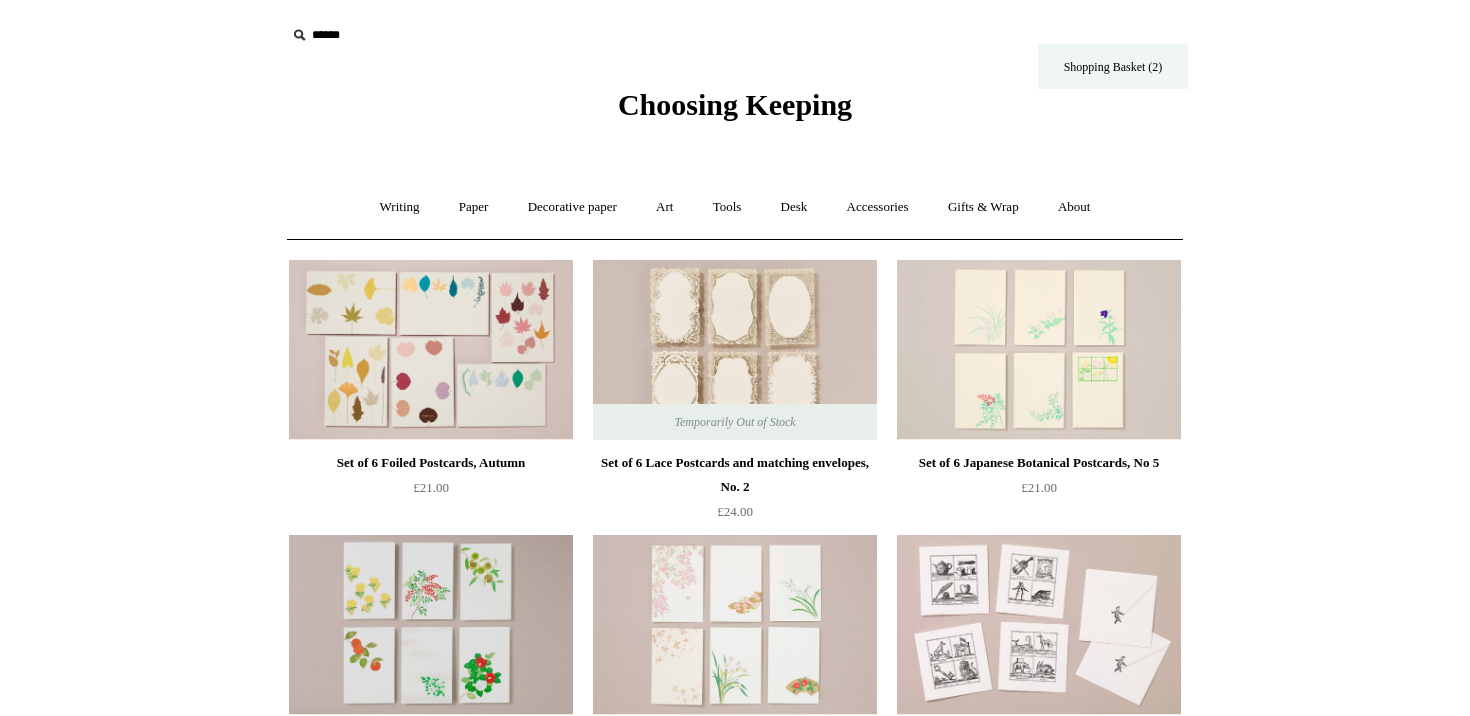 click on "Shopping Basket (2)" at bounding box center [1113, 66] 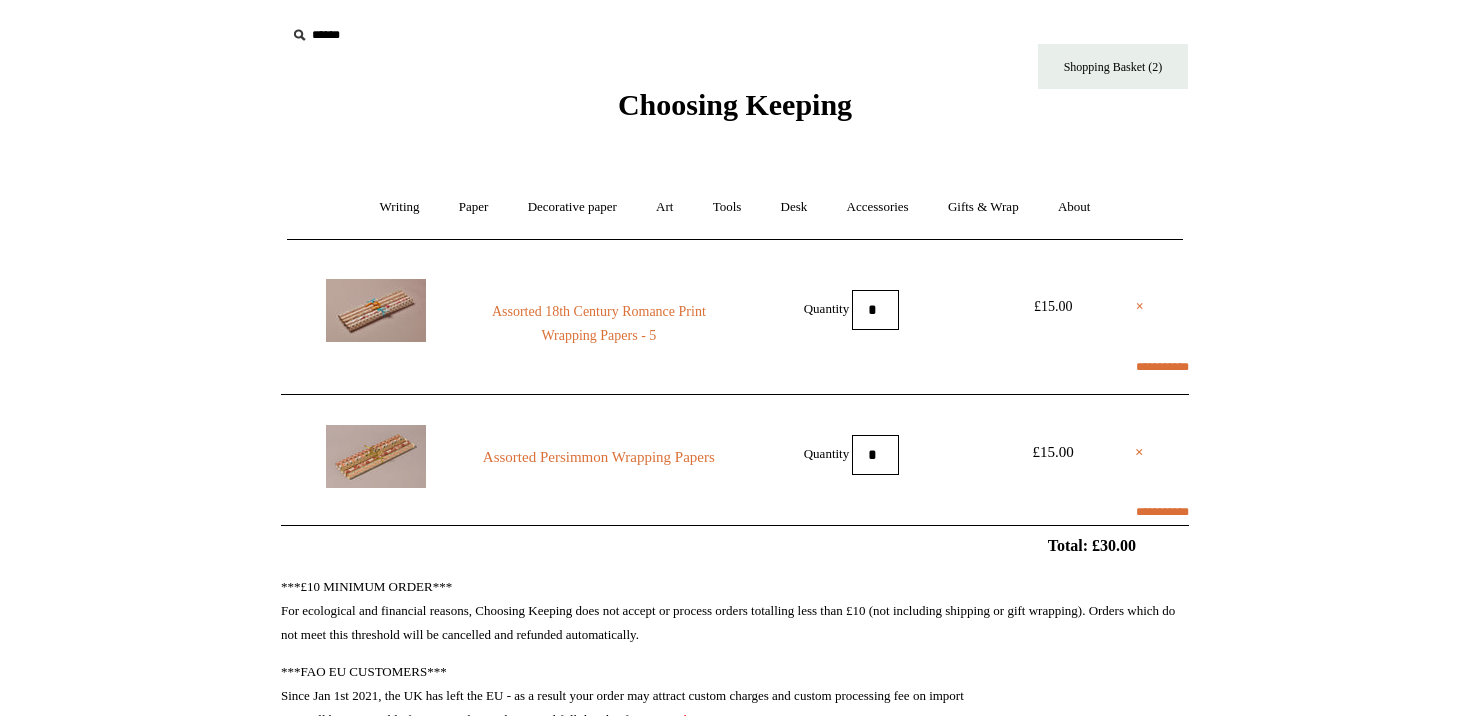 scroll, scrollTop: 0, scrollLeft: 0, axis: both 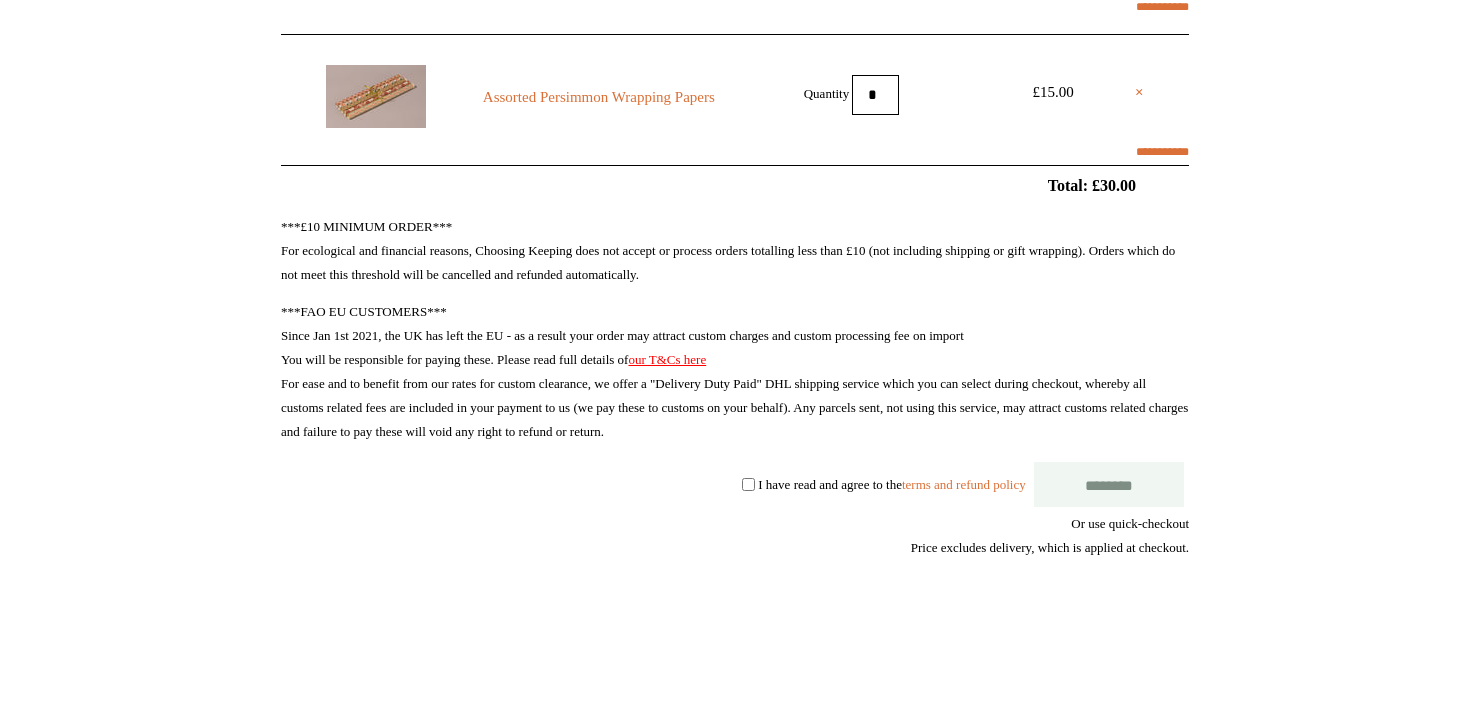 select on "**********" 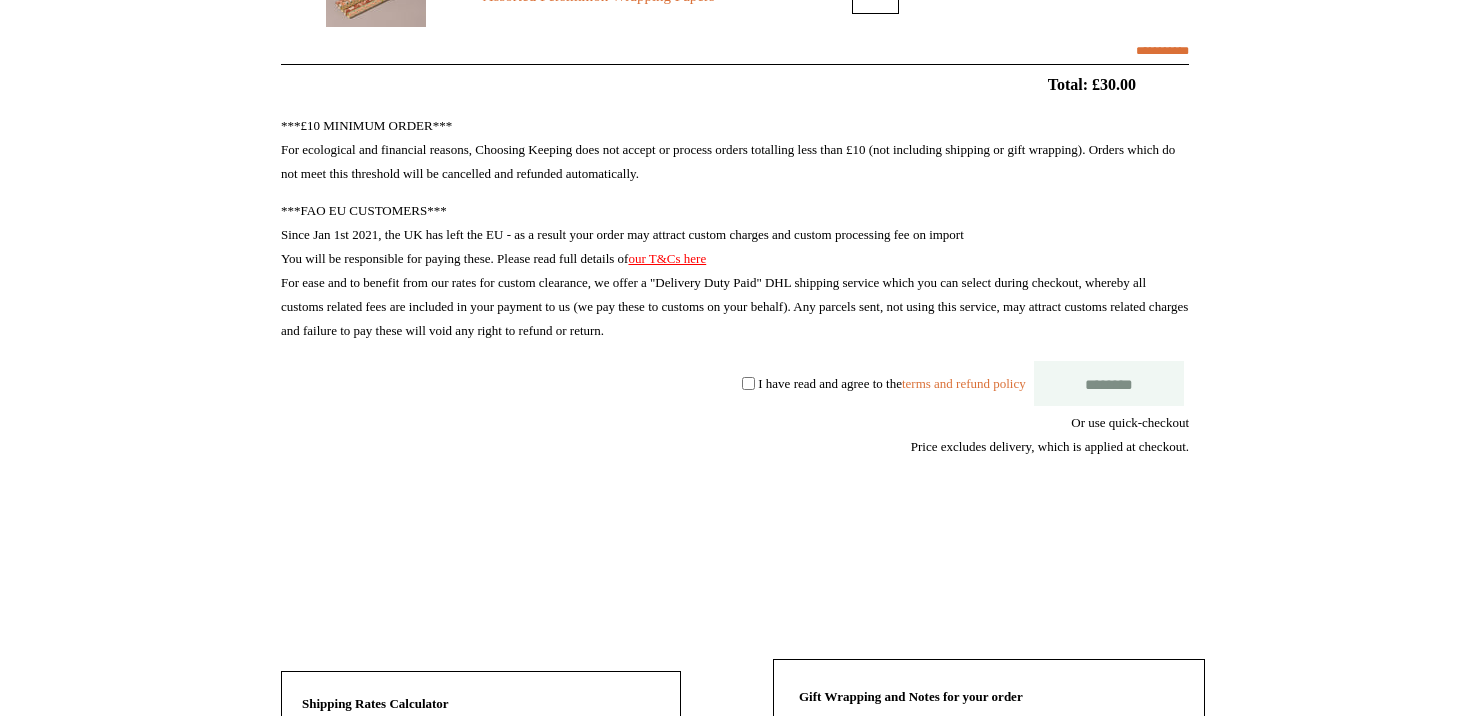 scroll, scrollTop: 462, scrollLeft: 0, axis: vertical 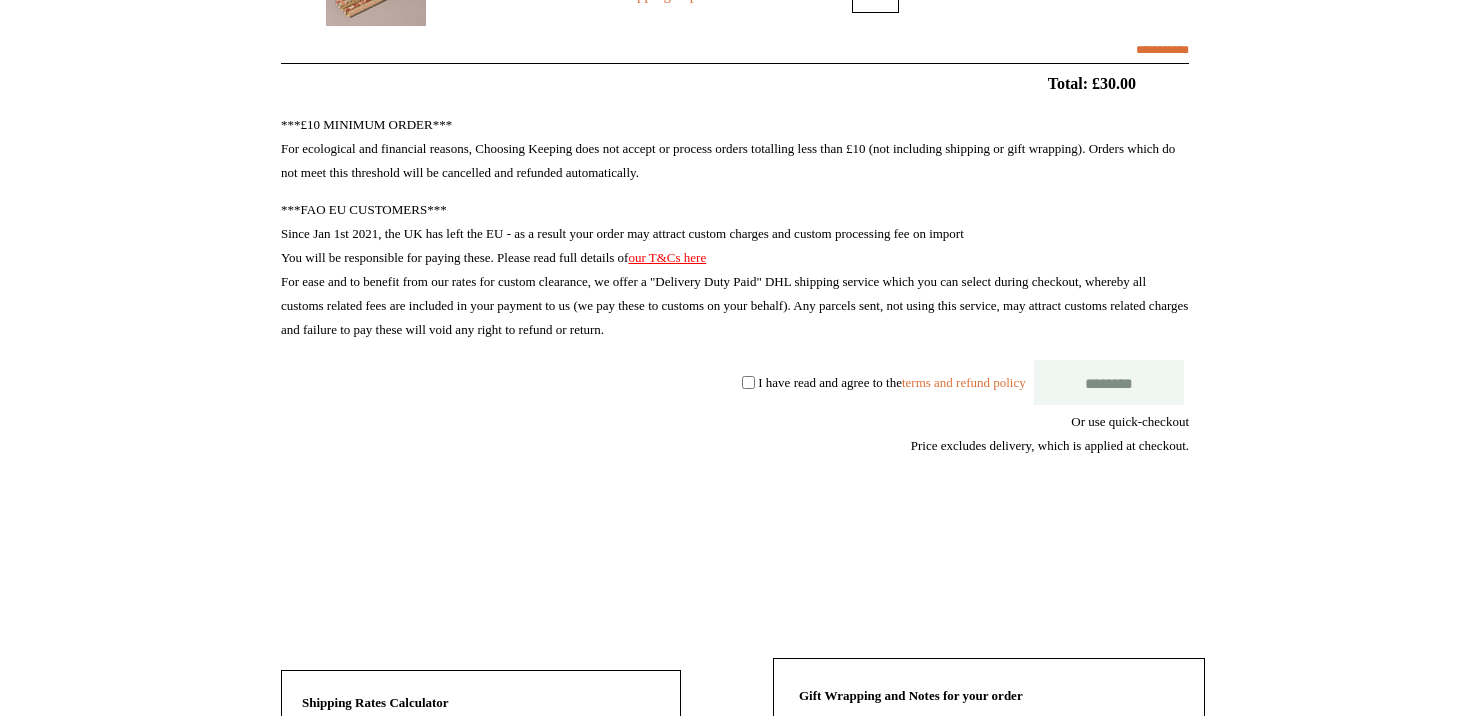 click on "***£10 MINIMUM ORDER*** For ecological and financial reasons, Choosing Keeping does not accept or process orders totalling less than £10 (not including shipping or gift wrapping). Orders which do not meet this threshold will be cancelled and refunded automatically.
***FAO EU CUSTOMERS***  Since Jan 1st 2021, the UK has left the EU - as a result your order may attract custom charges and custom processing fee on import   You will be responsible for paying these. Please read full details of   our T&Cs here   For ease and to benefit from our rates for custom clearance, we offer a "Delivery Duty Paid" DHL shipping service which you can select during checkout, whereby all customs related fees are included in your payment to us (we pay these to customs on your behalf). Any parcels sent, not using this service, may attract customs related charges and failure to pay these will void any right to refund or return.
********" at bounding box center [735, 364] 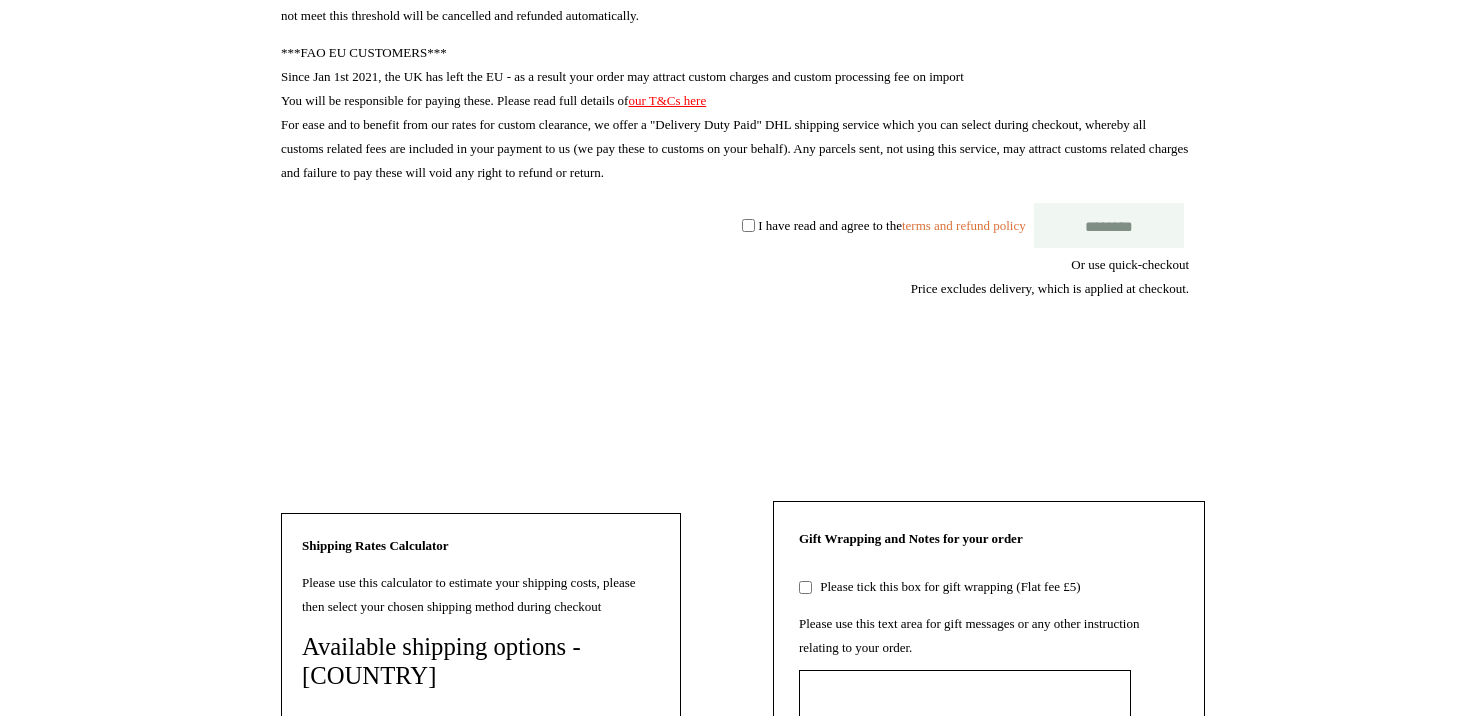 scroll, scrollTop: 719, scrollLeft: 0, axis: vertical 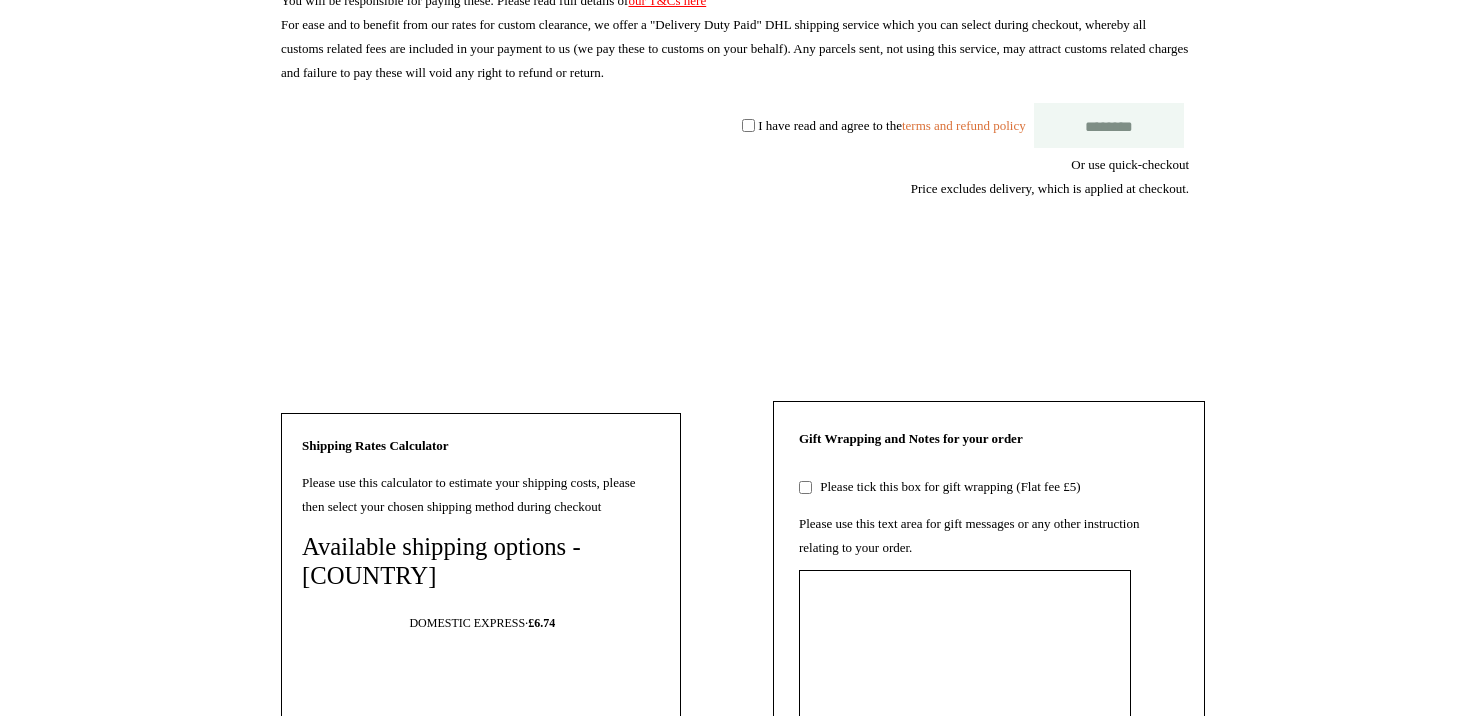 click at bounding box center [1187, 260] 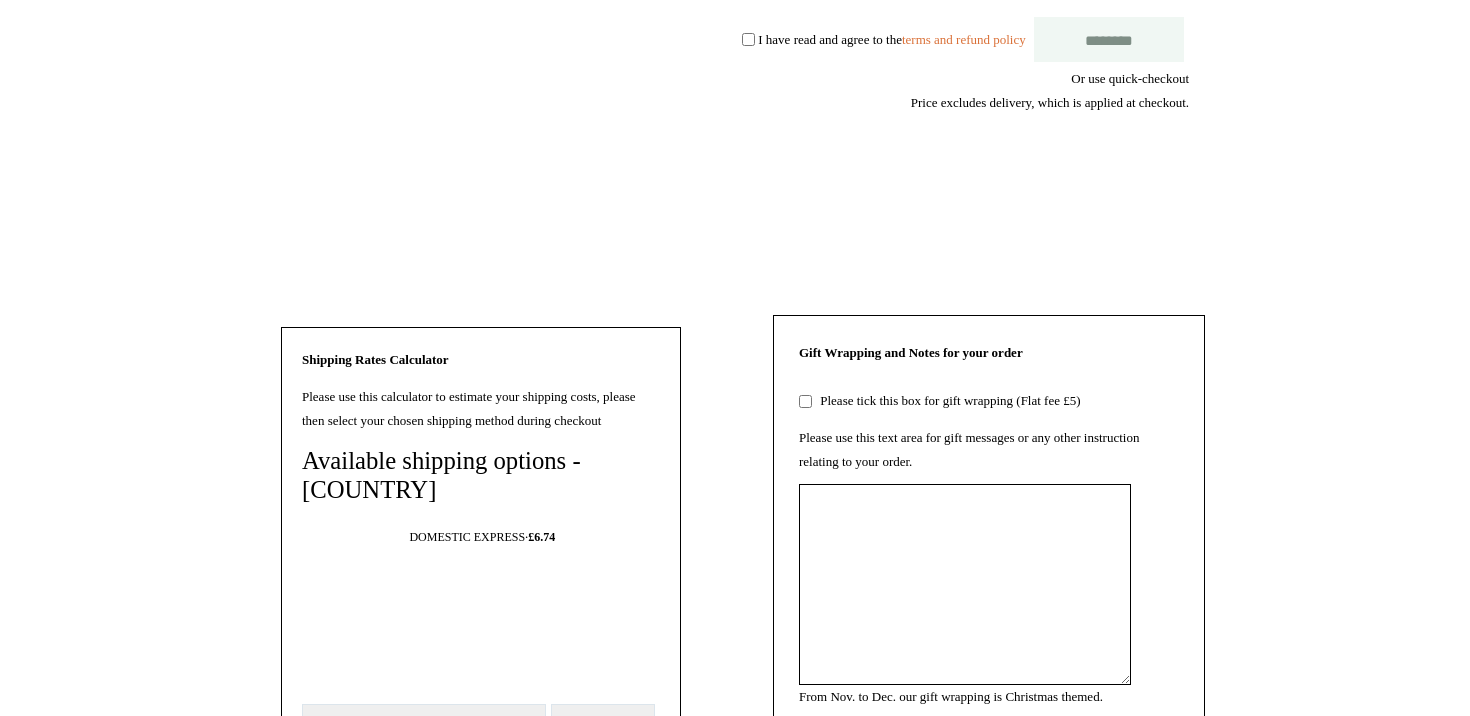 scroll, scrollTop: 773, scrollLeft: 0, axis: vertical 